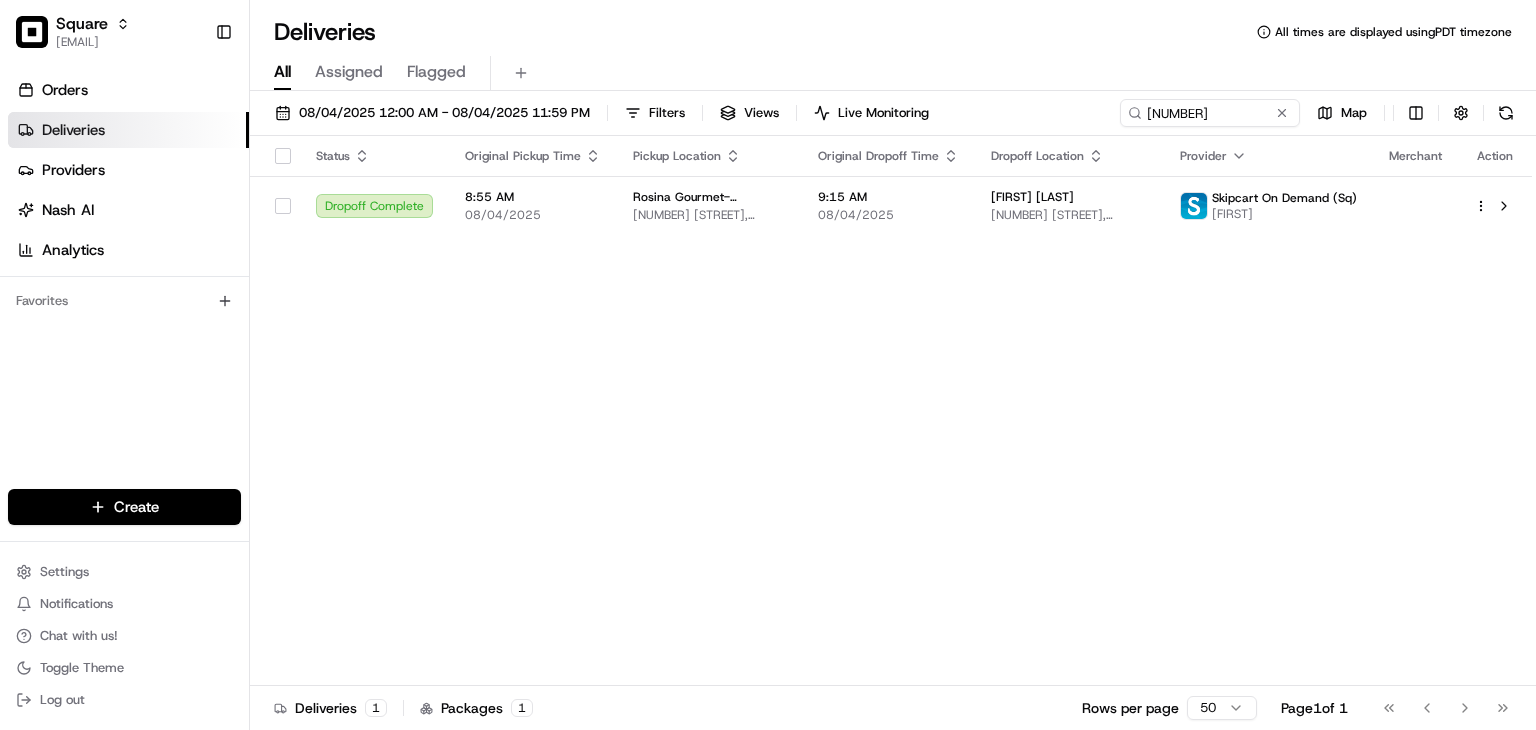 scroll, scrollTop: 0, scrollLeft: 0, axis: both 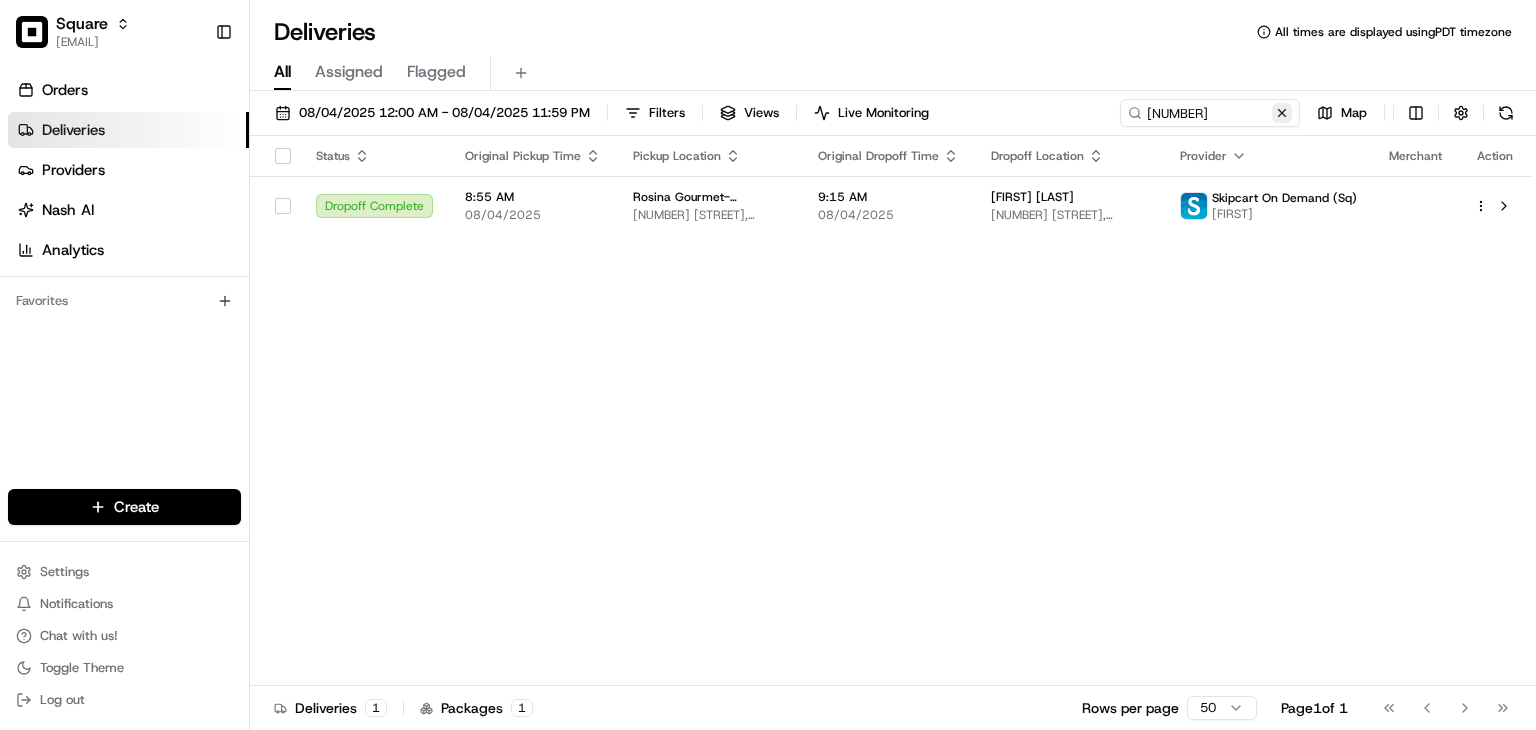 click at bounding box center [1282, 113] 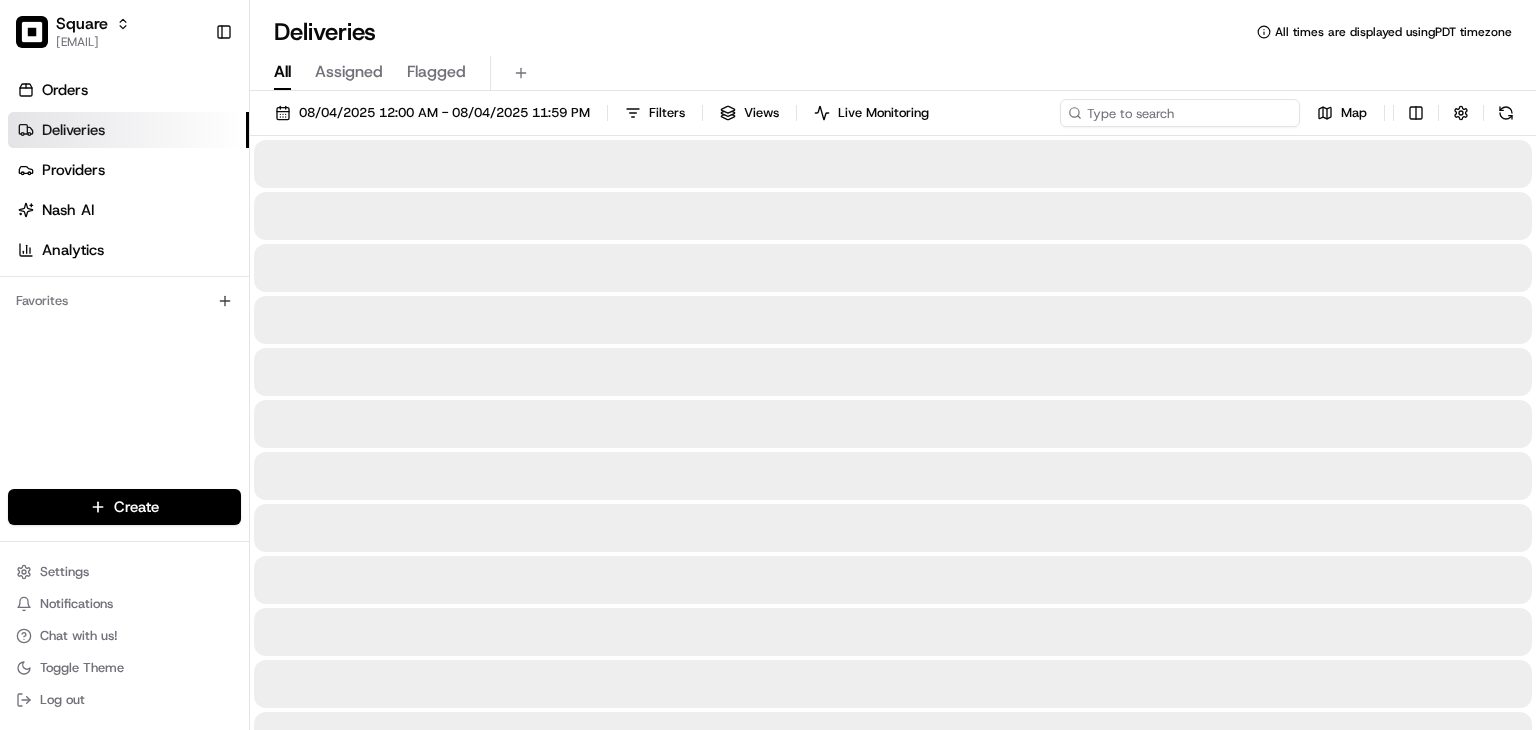 click at bounding box center (1180, 113) 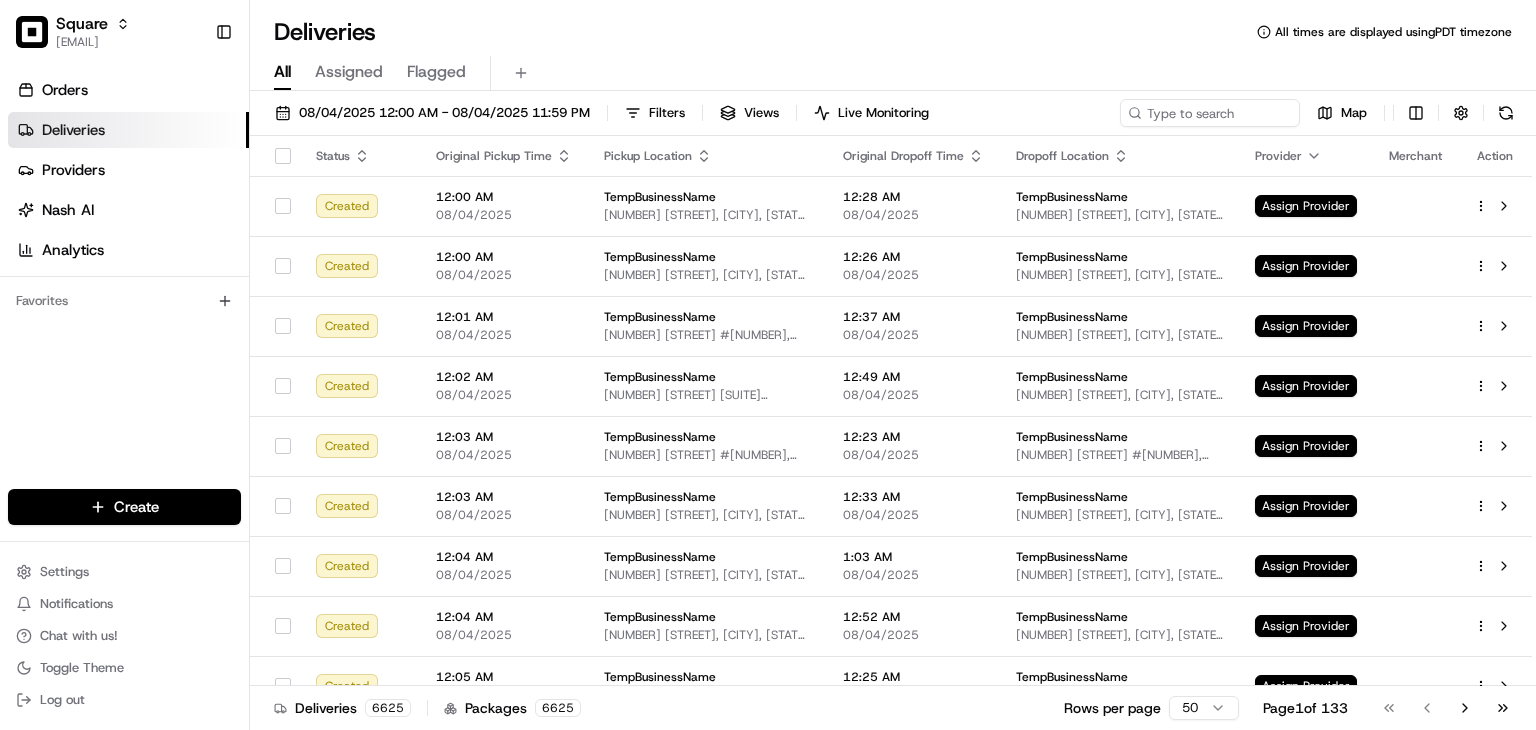 click on "Deliveries All times are displayed using  PDT   timezone" at bounding box center (893, 32) 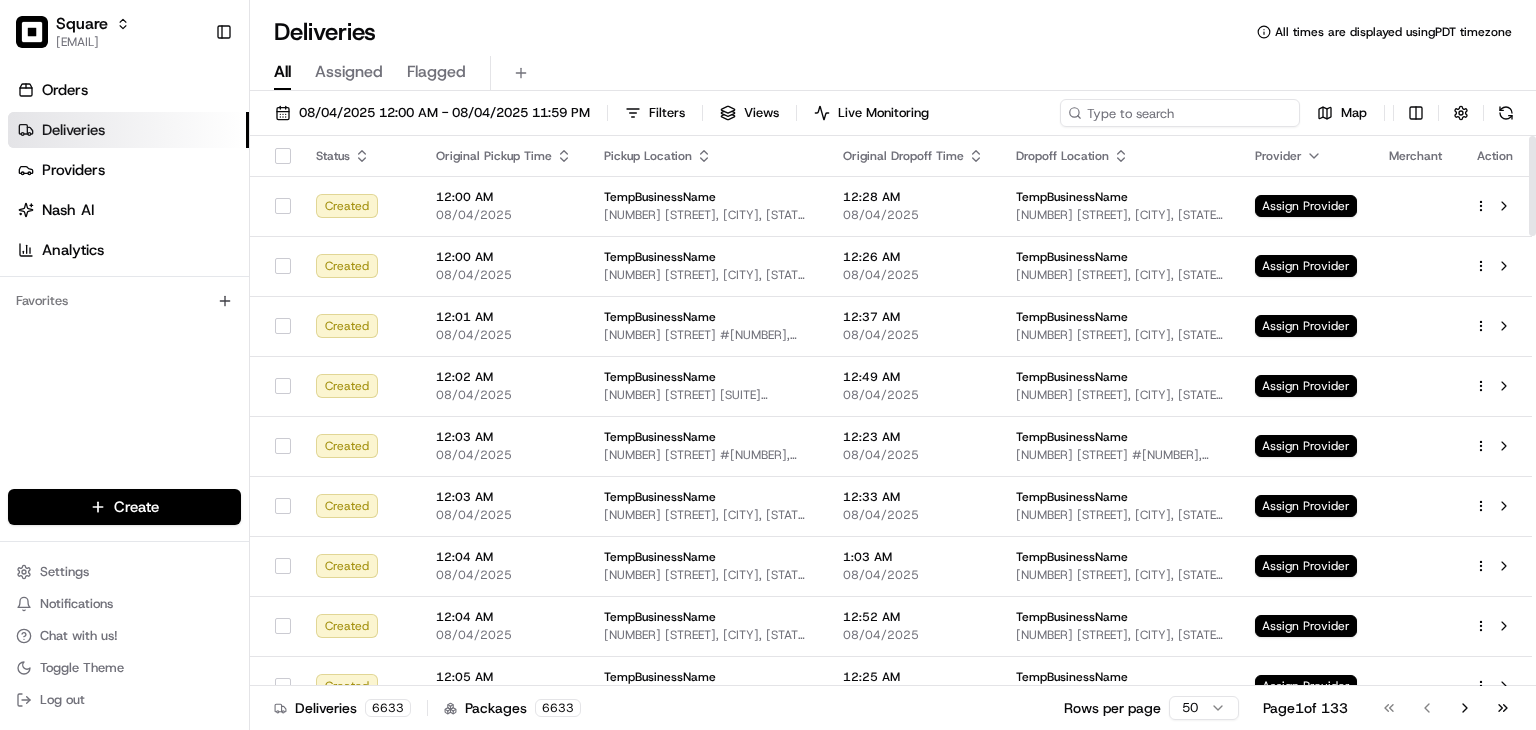 click at bounding box center (1180, 113) 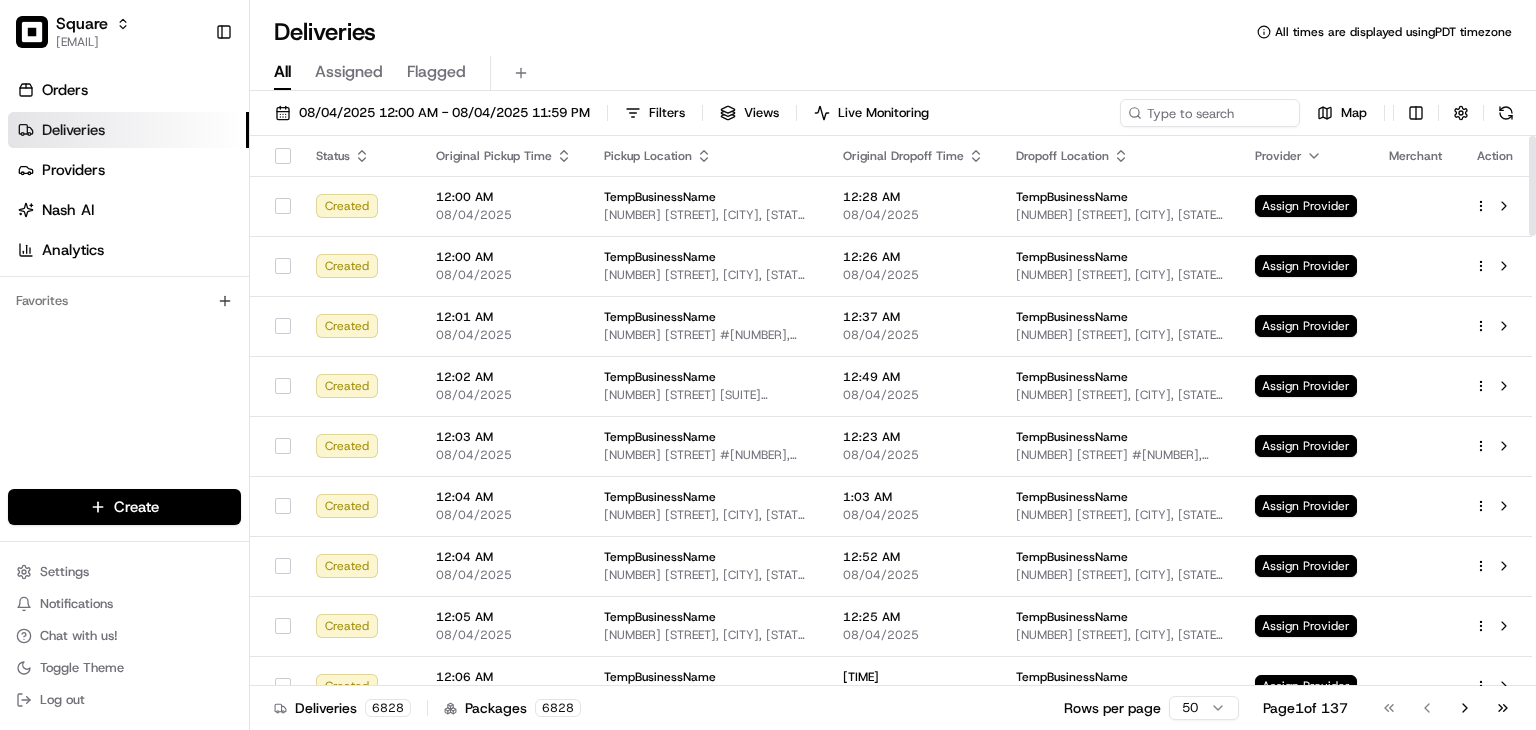 click on "All Assigned Flagged" at bounding box center (893, 73) 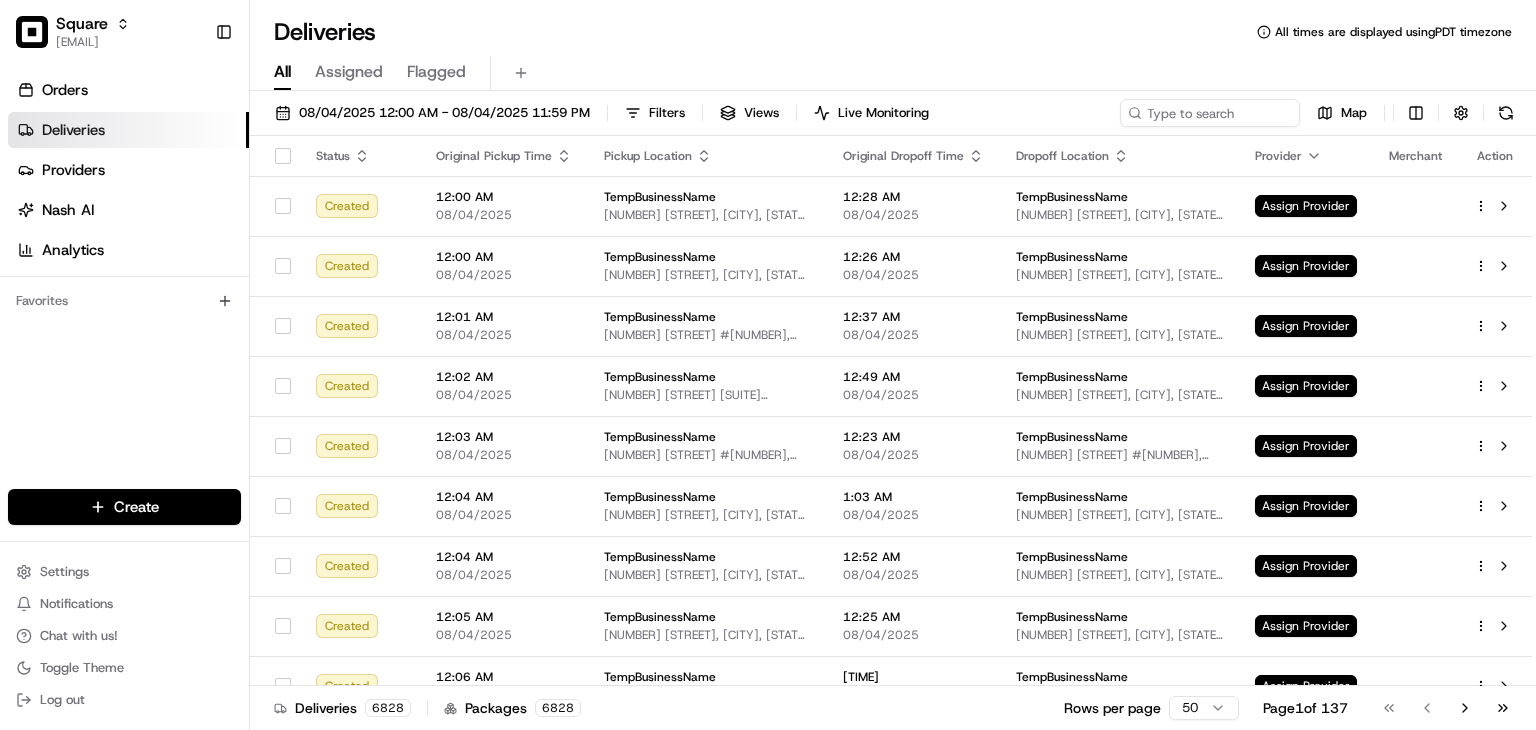 click on "All Assigned Flagged" at bounding box center [893, 73] 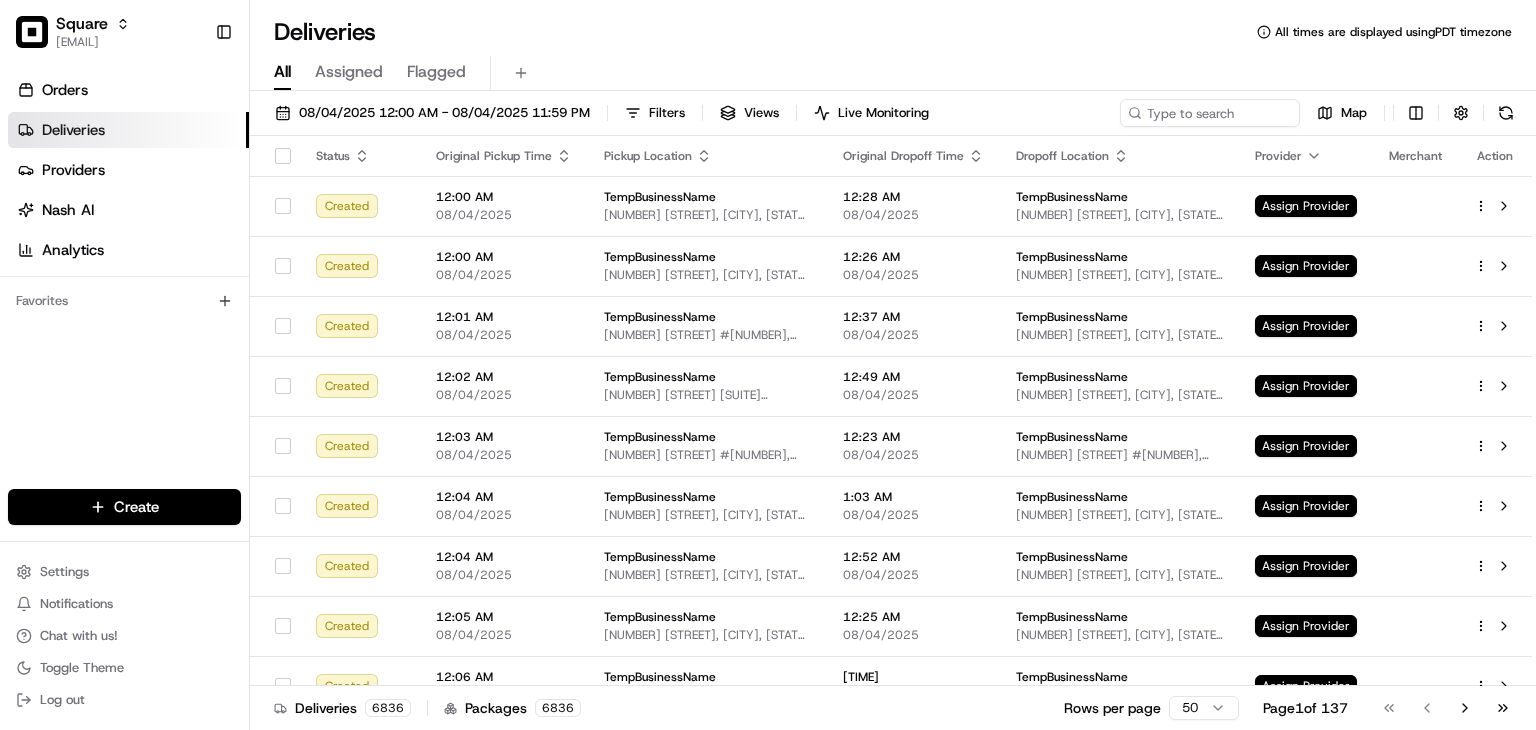 click on "All Assigned Flagged" at bounding box center (893, 73) 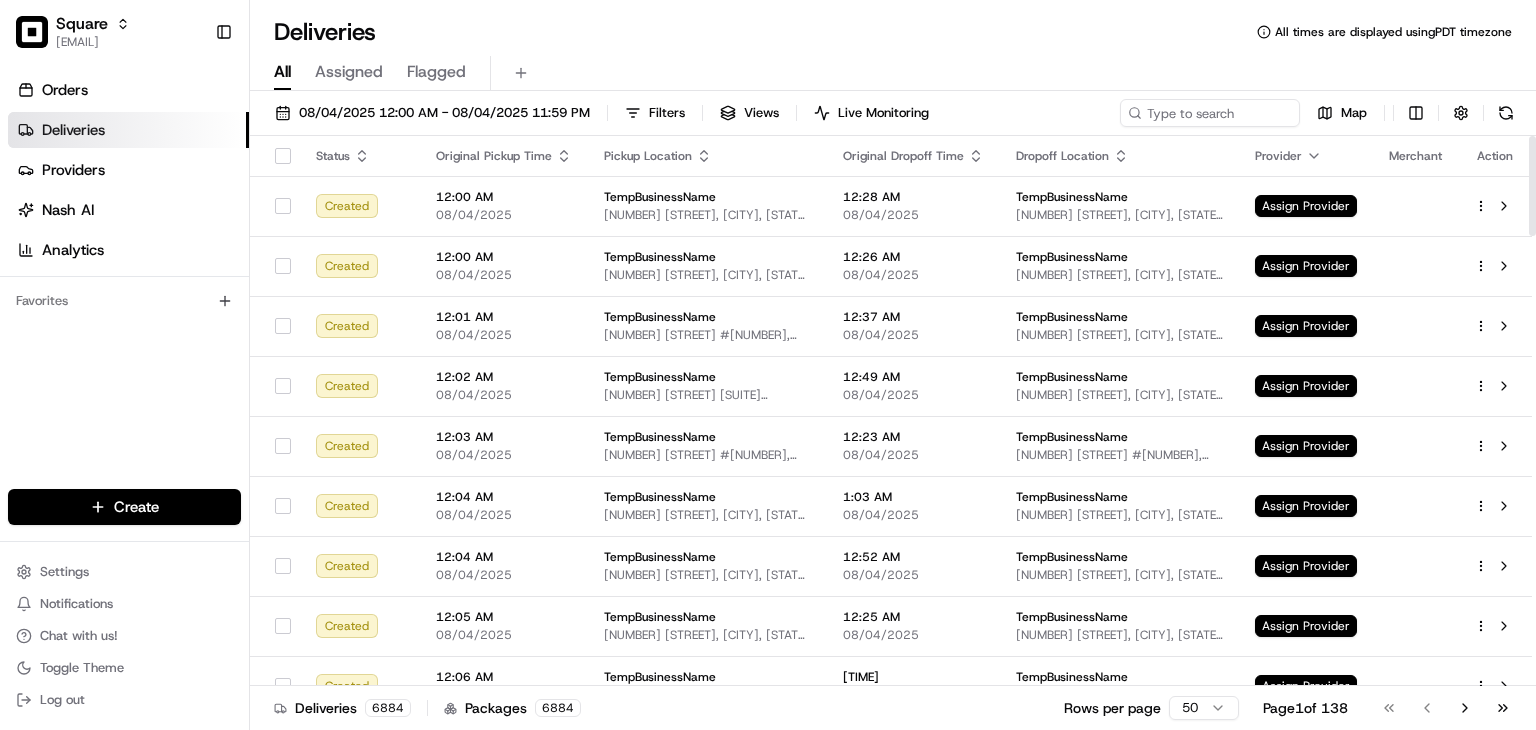 click on "Orders Deliveries Providers Nash AI Analytics Favorites" at bounding box center [124, 284] 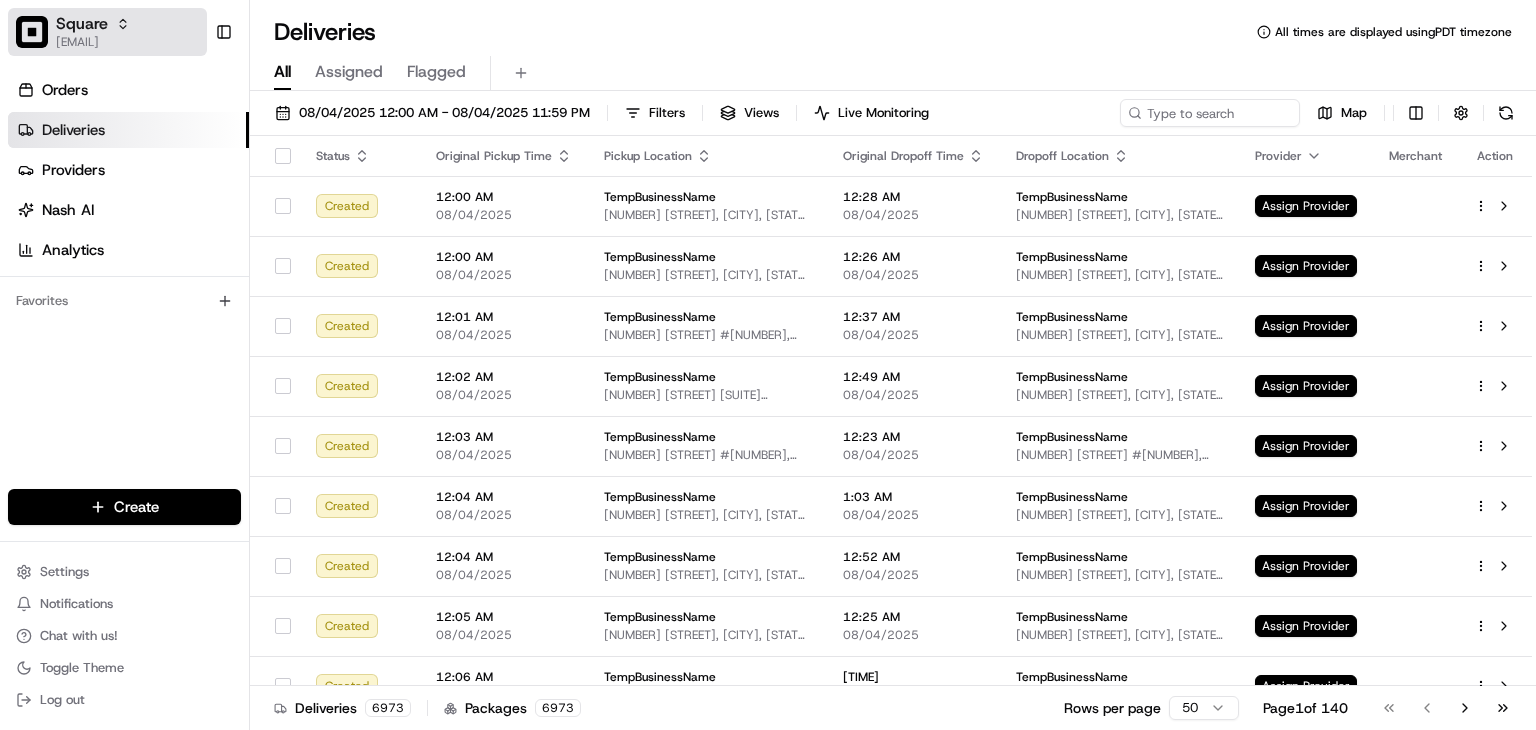 click on "Square" at bounding box center (82, 24) 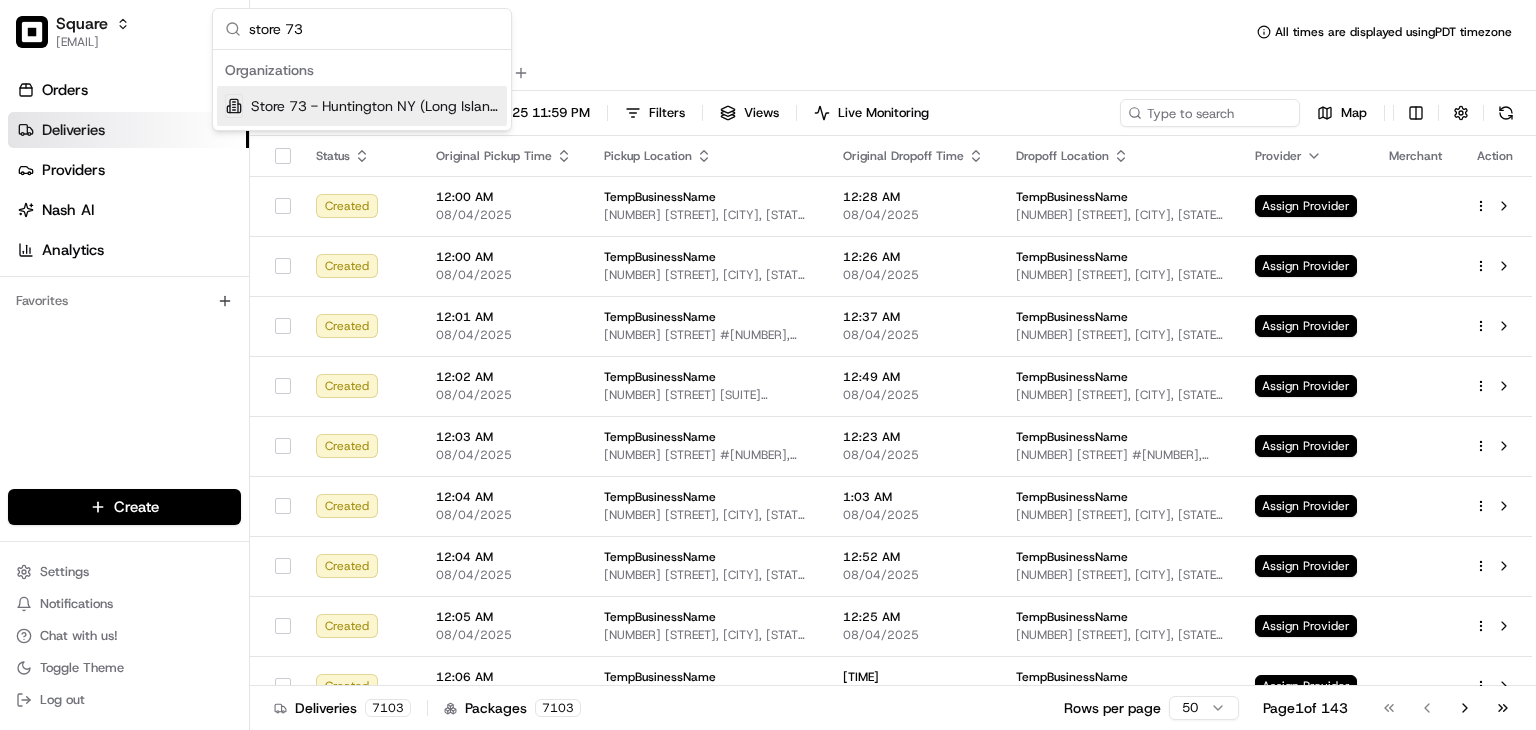 type on "store 73" 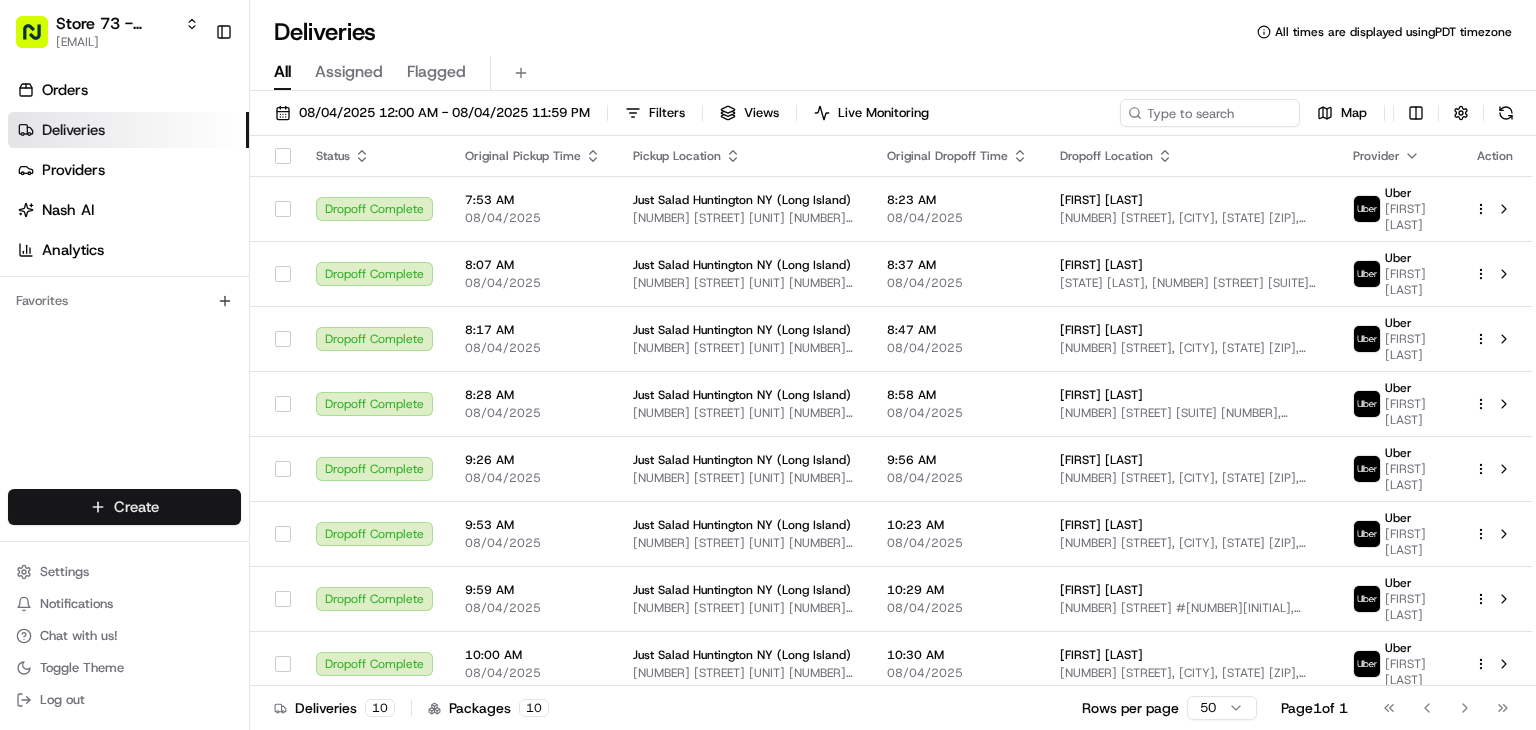 click on "Store 73 - Huntington [CITY], [STATE] (Long Island) (Just Salad) [EMAIL] Toggle Sidebar Orders Deliveries Providers Nash AI Analytics Favorites Main Menu Members & Organization Organization Users Roles Preferences Customization Portal Tracking Orchestration Automations Dispatch Strategy Optimization Strategy Shipping Labels Manifest Locations Pickup Locations Dropoff Locations Billing Billing Refund Requests Integrations Notification Triggers Webhooks API Keys Request Logs Create Settings Notifications Chat with us! Toggle Theme Log out Deliveries All times are displayed using PDT timezone All Assigned Flagged 08/04/2025 12:00 AM - 08/04/2025 11:59 PM Filters Views Live Monitoring Map Status Original Pickup Time Pickup Location Original Dropoff Time Dropoff Location Provider Action Dropoff Complete 7:53 AM 08/04/2025 Just Salad Huntington [CITY], [STATE] (Long Island) [NUMBER] [STREET] unit [NUMBER], [CITY], [STATE] [ZIP], [COUNTRY] 8:23 AM 08/04/2025 [FIRST] [LAST] [NUMBER] [STREET], [CITY], [STATE] [ZIP], [COUNTRY] Uber Uber" at bounding box center [768, 365] 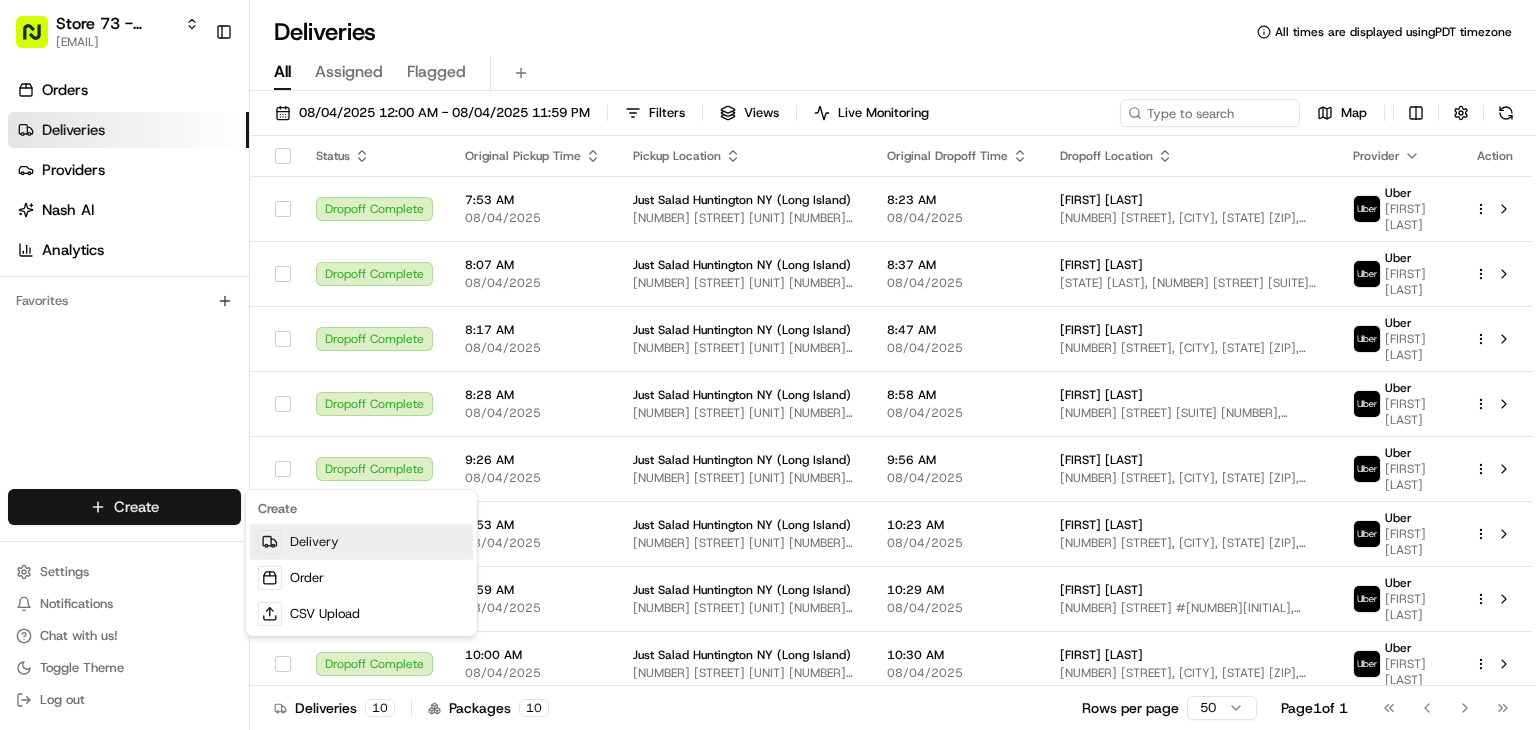 click on "Delivery" at bounding box center [361, 542] 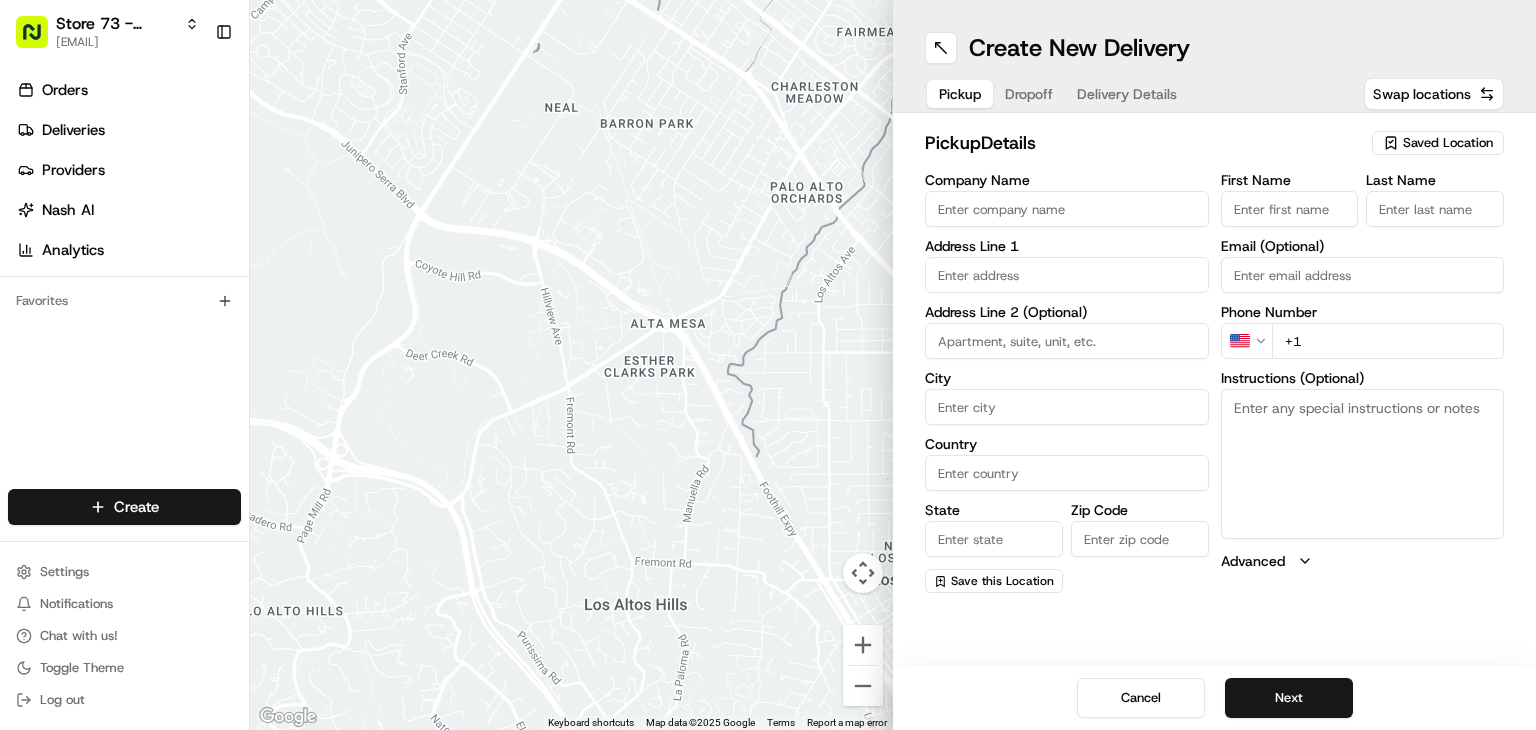 click on "Saved Location" at bounding box center (1448, 143) 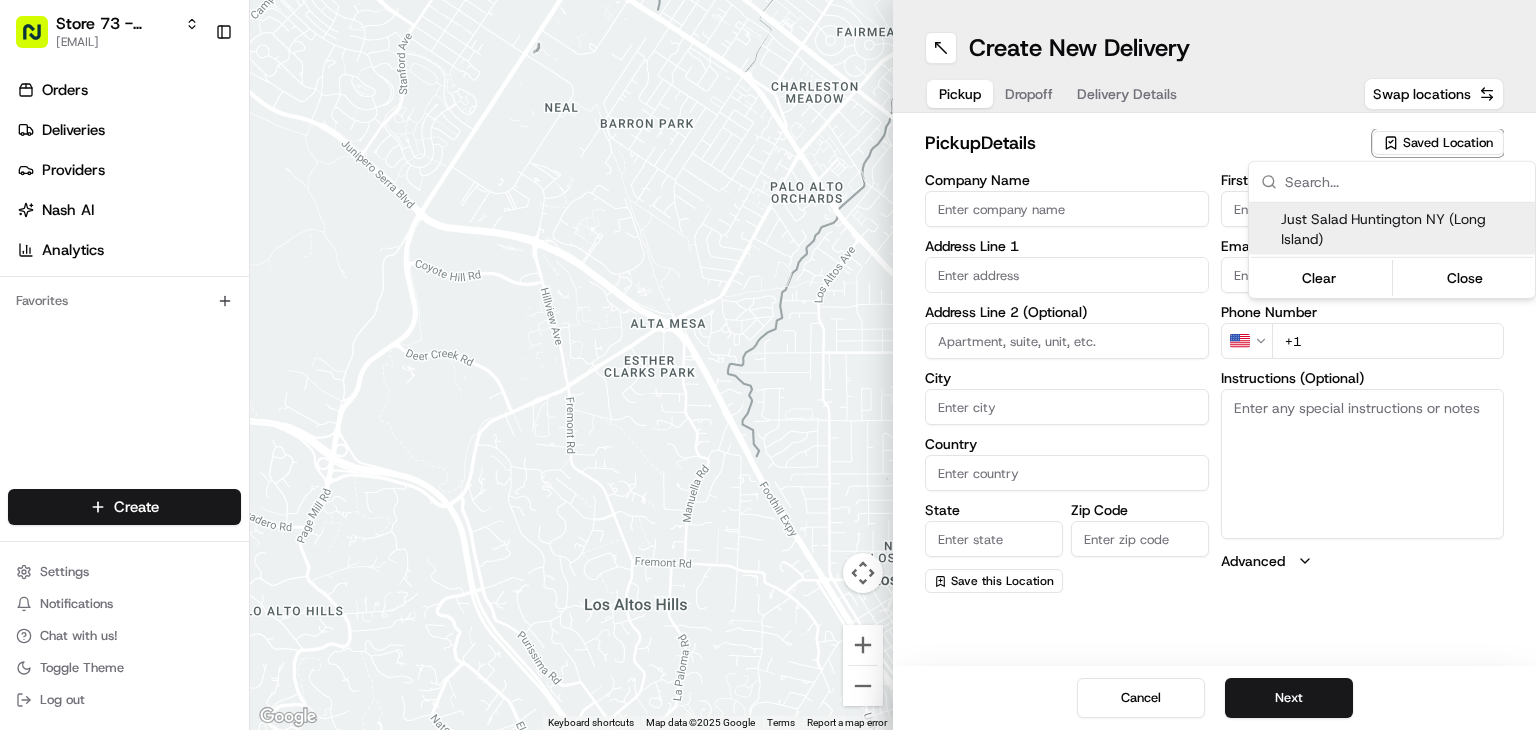 click on "Just Salad Huntington NY (Long Island)" at bounding box center [1404, 229] 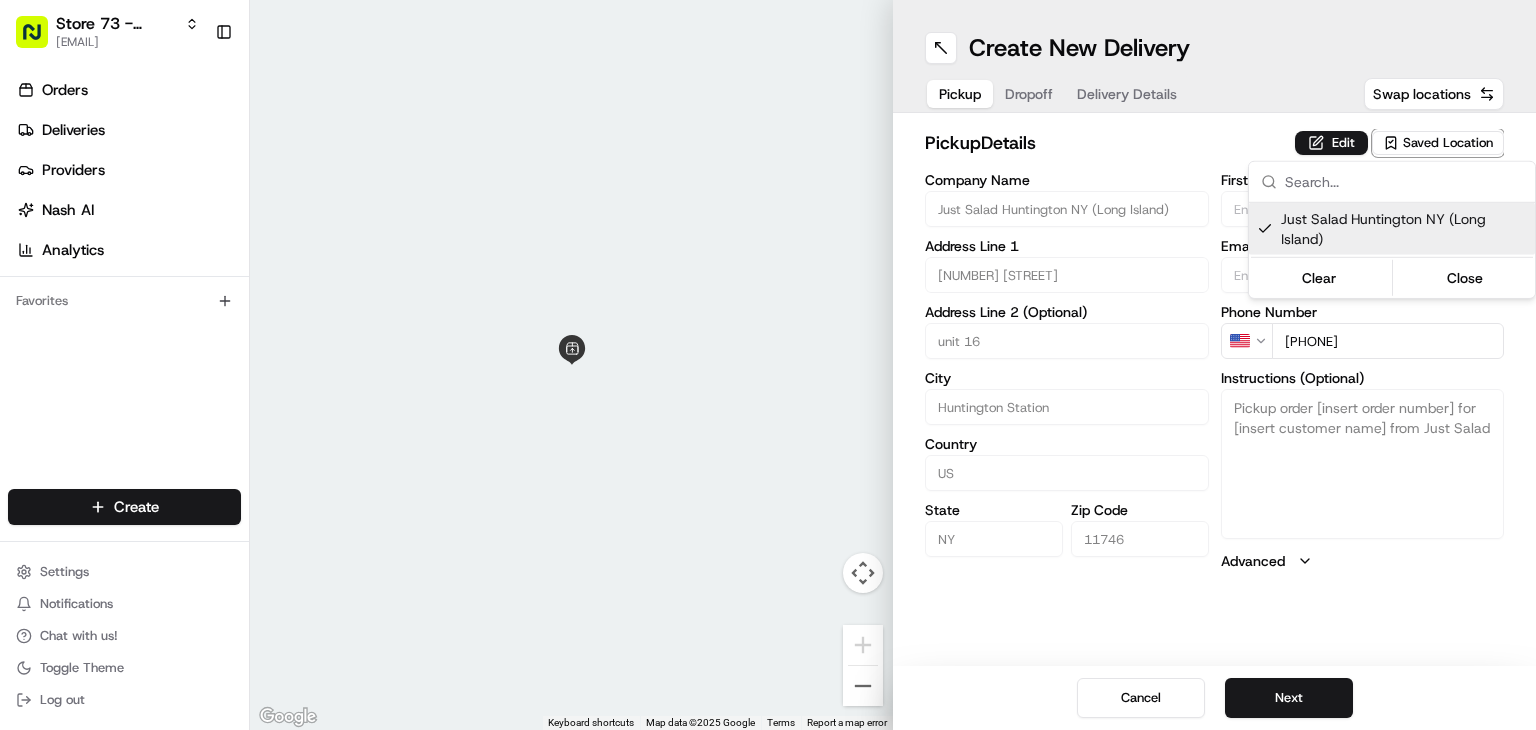 click on "Just Salad Huntington NY (Long Island)" at bounding box center (1404, 229) 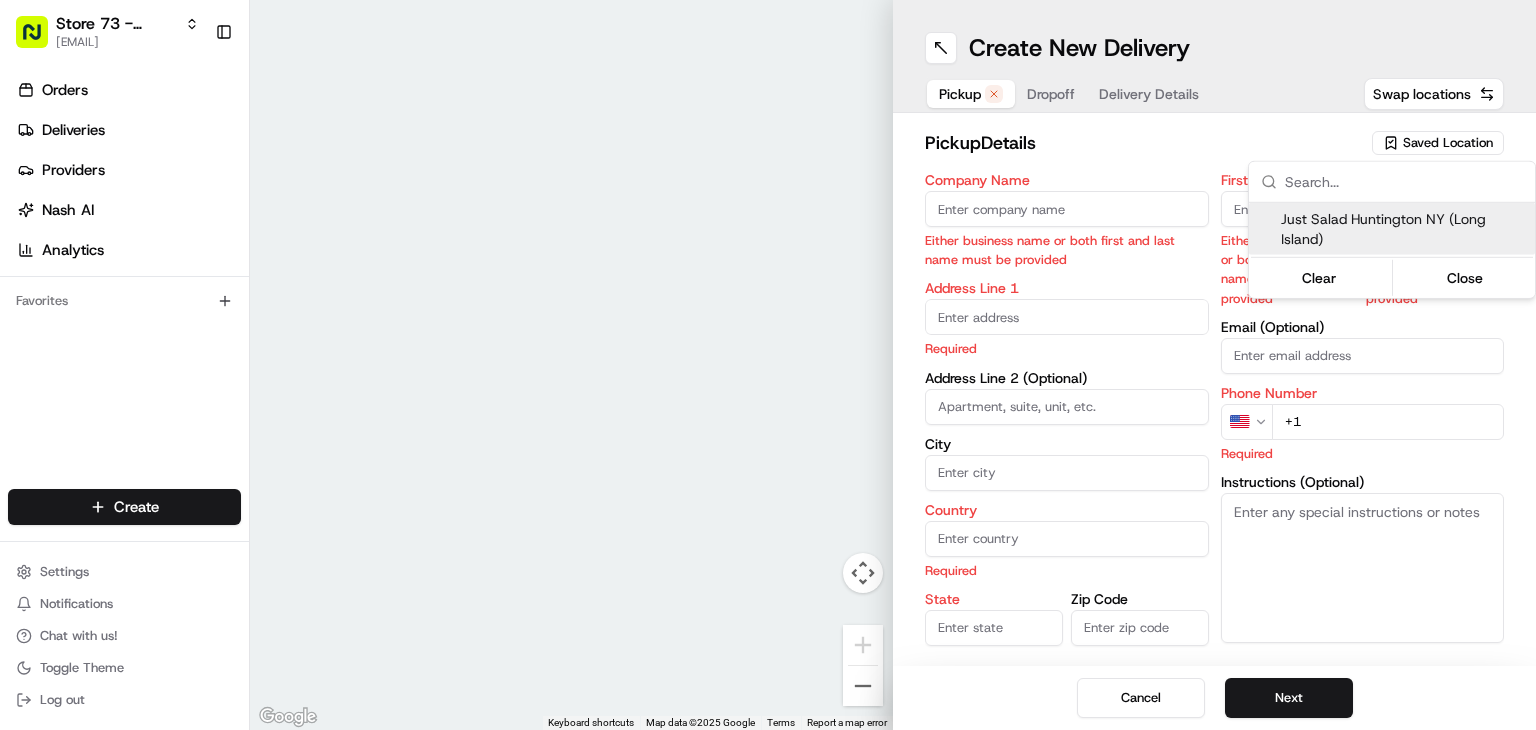 click on "Store 73 - Huntington [CITY], [STATE] (Long Island) (Just Salad) [EMAIL] Toggle Sidebar Orders Deliveries Providers Nash AI Analytics Favorites Main Menu Members & Organization Organization Users Roles Preferences Customization Portal Tracking Orchestration Automations Dispatch Strategy Optimization Strategy Shipping Labels Manifest Locations Pickup Locations Dropoff Locations Billing Billing Refund Requests Integrations Notification Triggers Webhooks API Keys Request Logs Create Settings Notifications Chat with us! Toggle Theme Log out ← Move left → Move right ↑ Move up ↓ Move down + Zoom in - Zoom out Home Jump left by 75% End Jump right by 75% Page Up Jump up by 75% Page Down Jump down by 75% Keyboard shortcuts Map Data Map data ©2025 Google Map data ©2025 Google 2 m Click to toggle between metric and imperial units Terms Report a map error 0 0 Create New Delivery Pickup Dropoff Delivery Details Swap locations pickup Details Saved Location Company Name Address Line 1 Required" at bounding box center (768, 365) 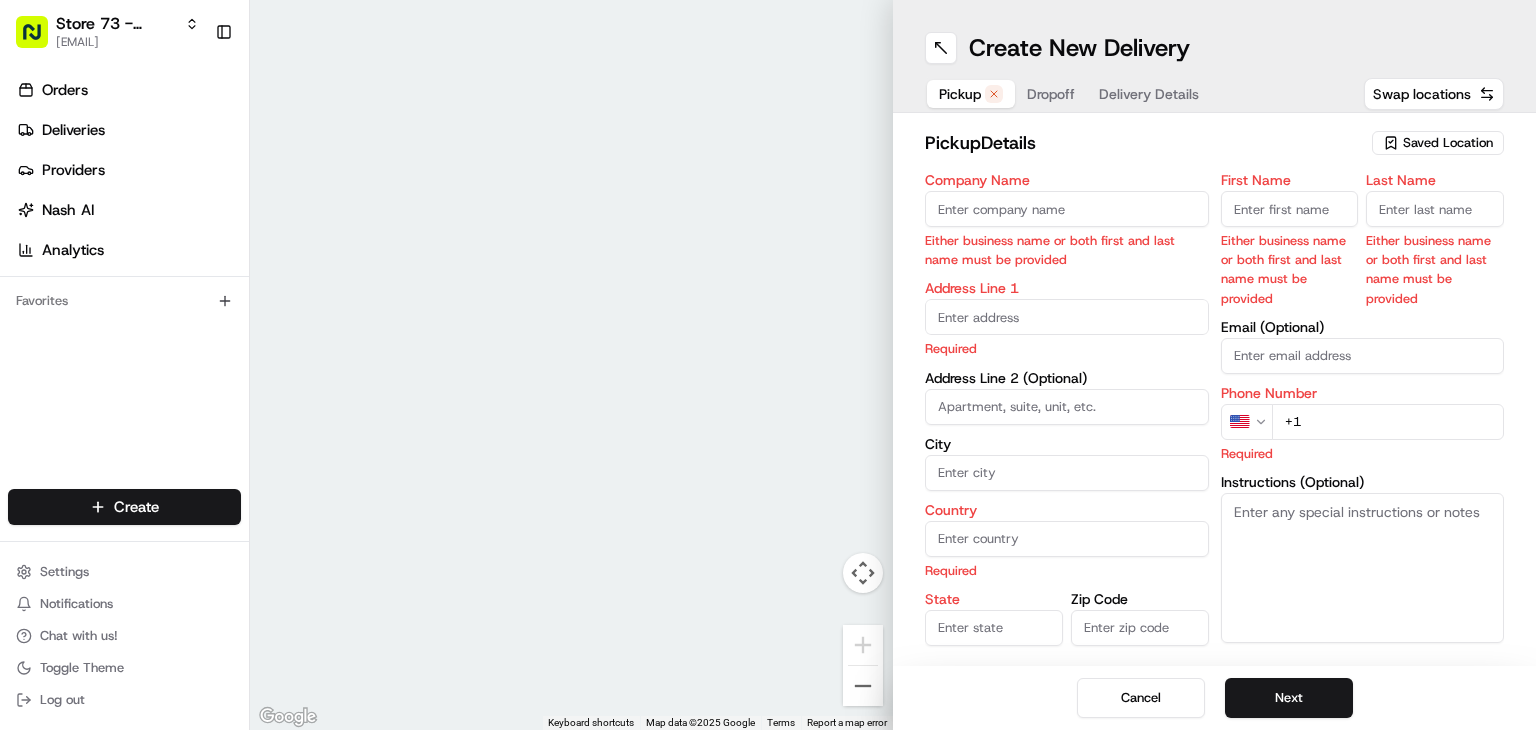click 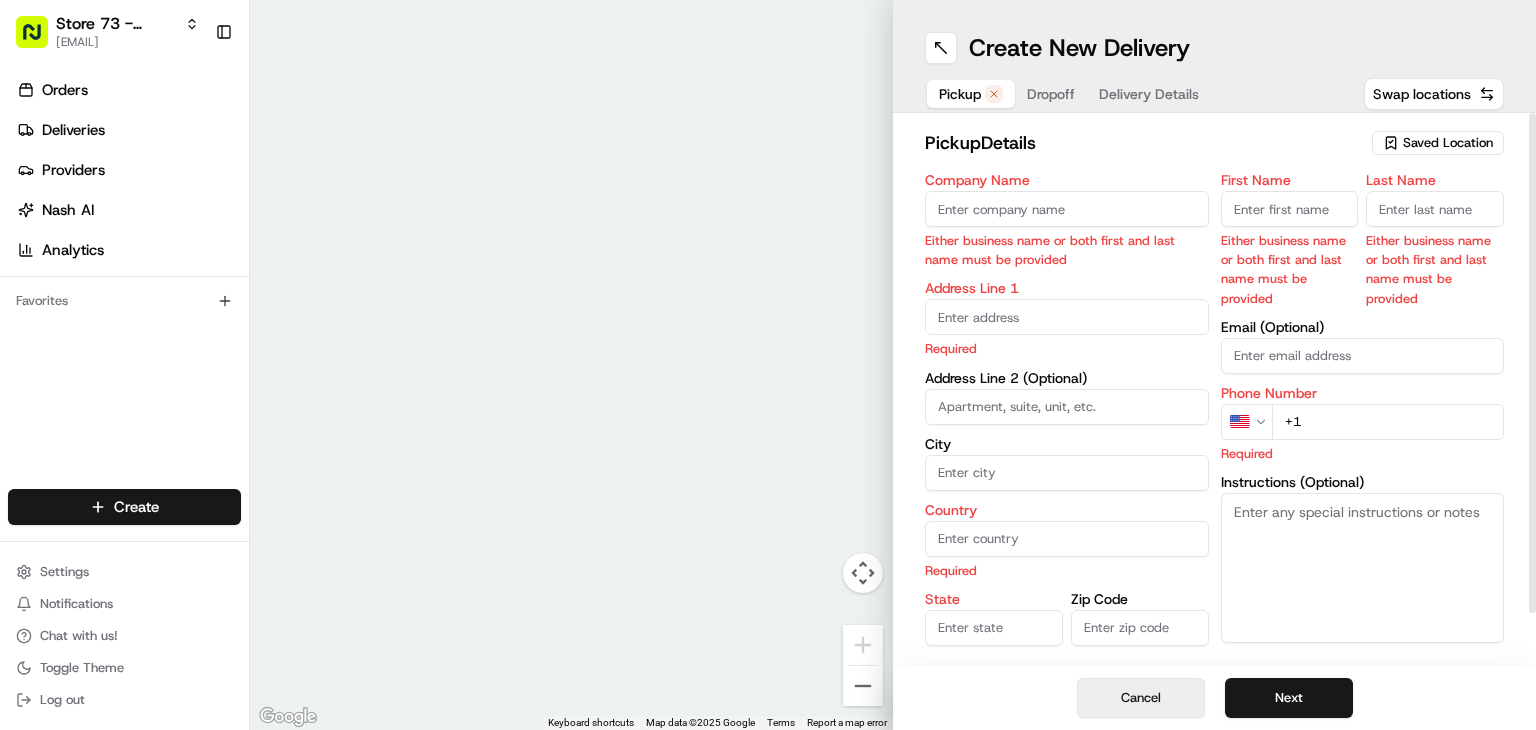 click on "Cancel" at bounding box center [1141, 698] 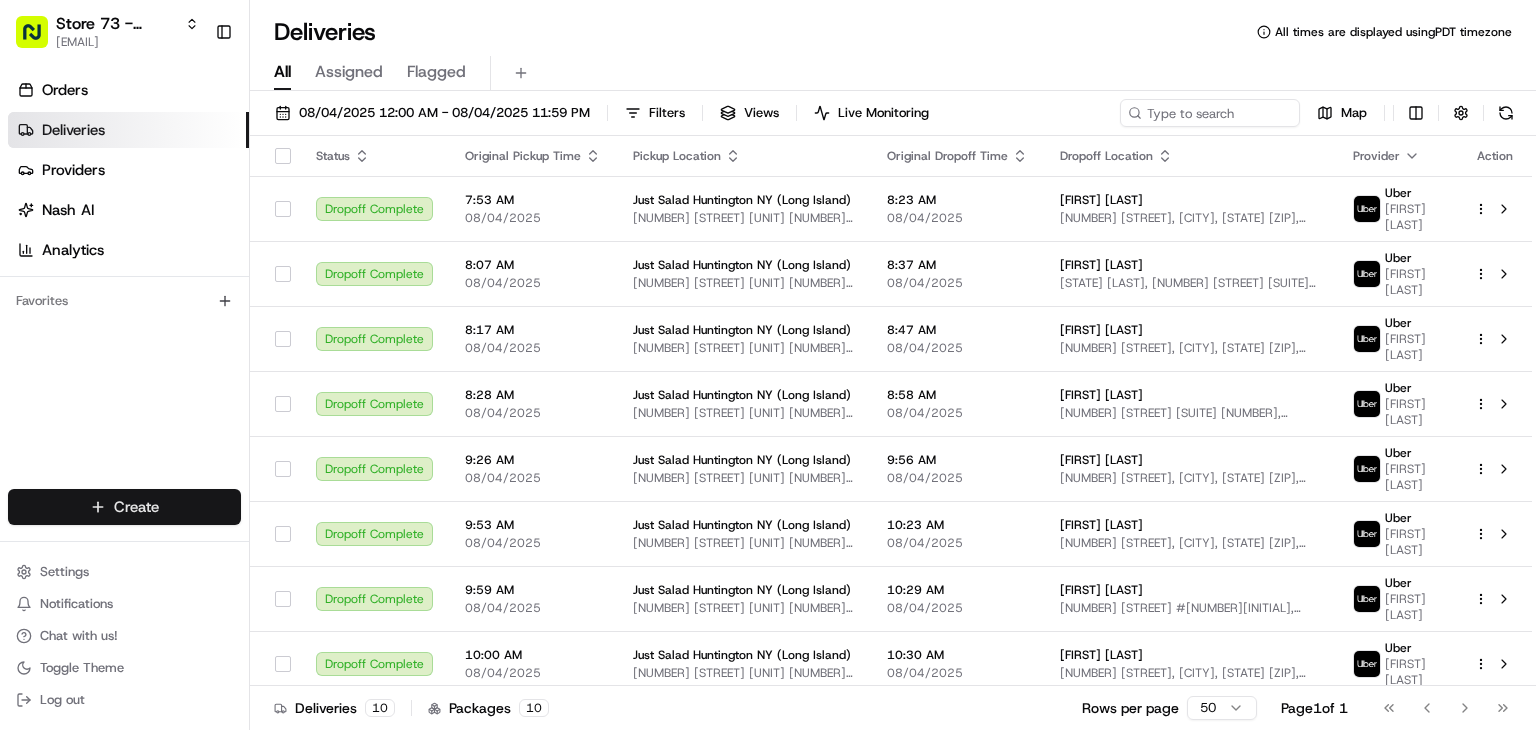 click on "Store 73 - Huntington [CITY], [STATE] (Long Island) (Just Salad) [EMAIL] Toggle Sidebar Orders Deliveries Providers Nash AI Analytics Favorites Main Menu Members & Organization Organization Users Roles Preferences Customization Portal Tracking Orchestration Automations Dispatch Strategy Optimization Strategy Shipping Labels Manifest Locations Pickup Locations Dropoff Locations Billing Billing Refund Requests Integrations Notification Triggers Webhooks API Keys Request Logs Create Settings Notifications Chat with us! Toggle Theme Log out Deliveries All times are displayed using PDT timezone All Assigned Flagged 08/04/2025 12:00 AM - 08/04/2025 11:59 PM Filters Views Live Monitoring Map Status Original Pickup Time Pickup Location Original Dropoff Time Dropoff Location Provider Action Dropoff Complete 7:53 AM 08/04/2025 Just Salad Huntington [CITY], [STATE] (Long Island) [NUMBER] [STREET] unit [NUMBER], [CITY], [STATE] [ZIP], [COUNTRY] 8:23 AM 08/04/2025 [FIRST] [LAST] [NUMBER] [STREET], [CITY], [STATE] [ZIP], [COUNTRY] Uber Uber" at bounding box center (768, 365) 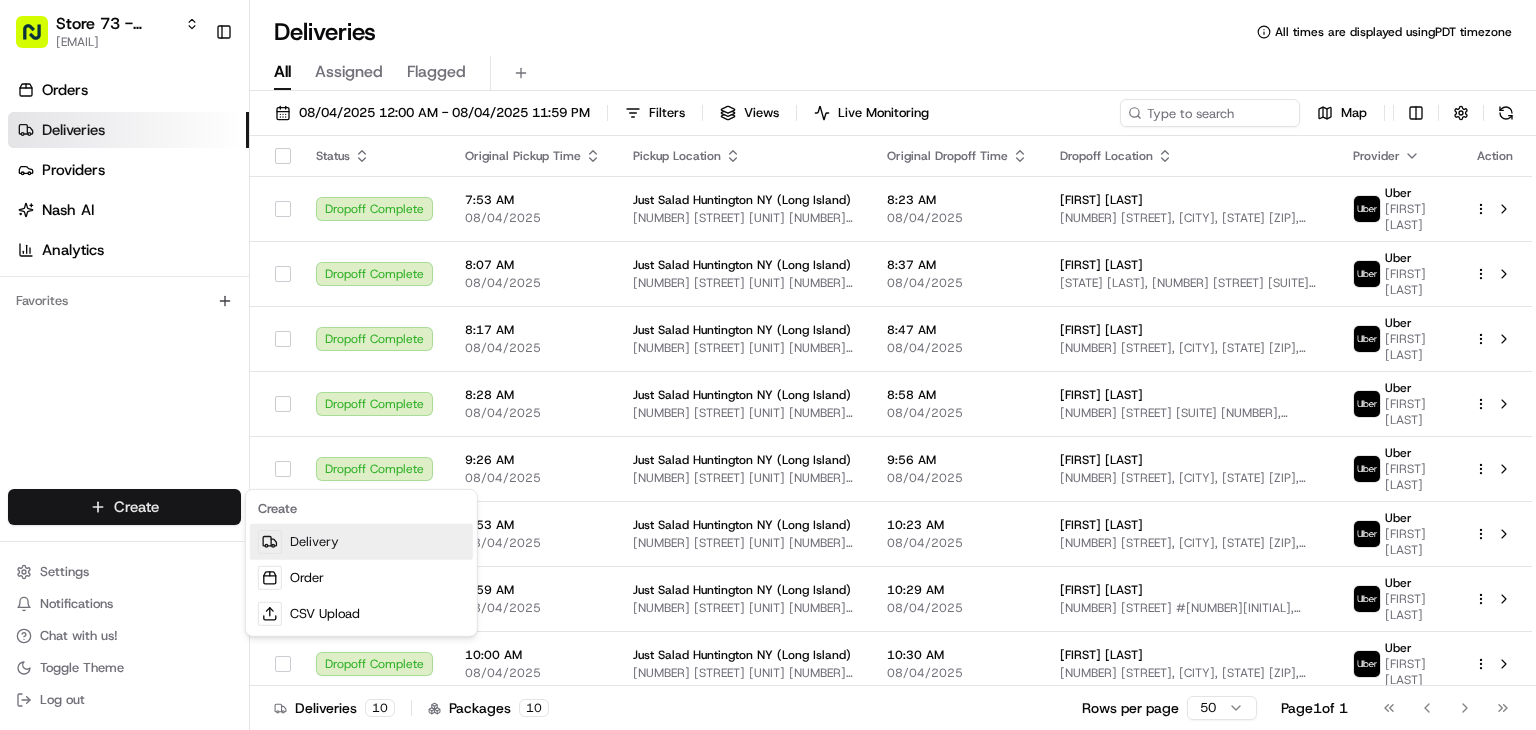 click on "Delivery" at bounding box center [361, 542] 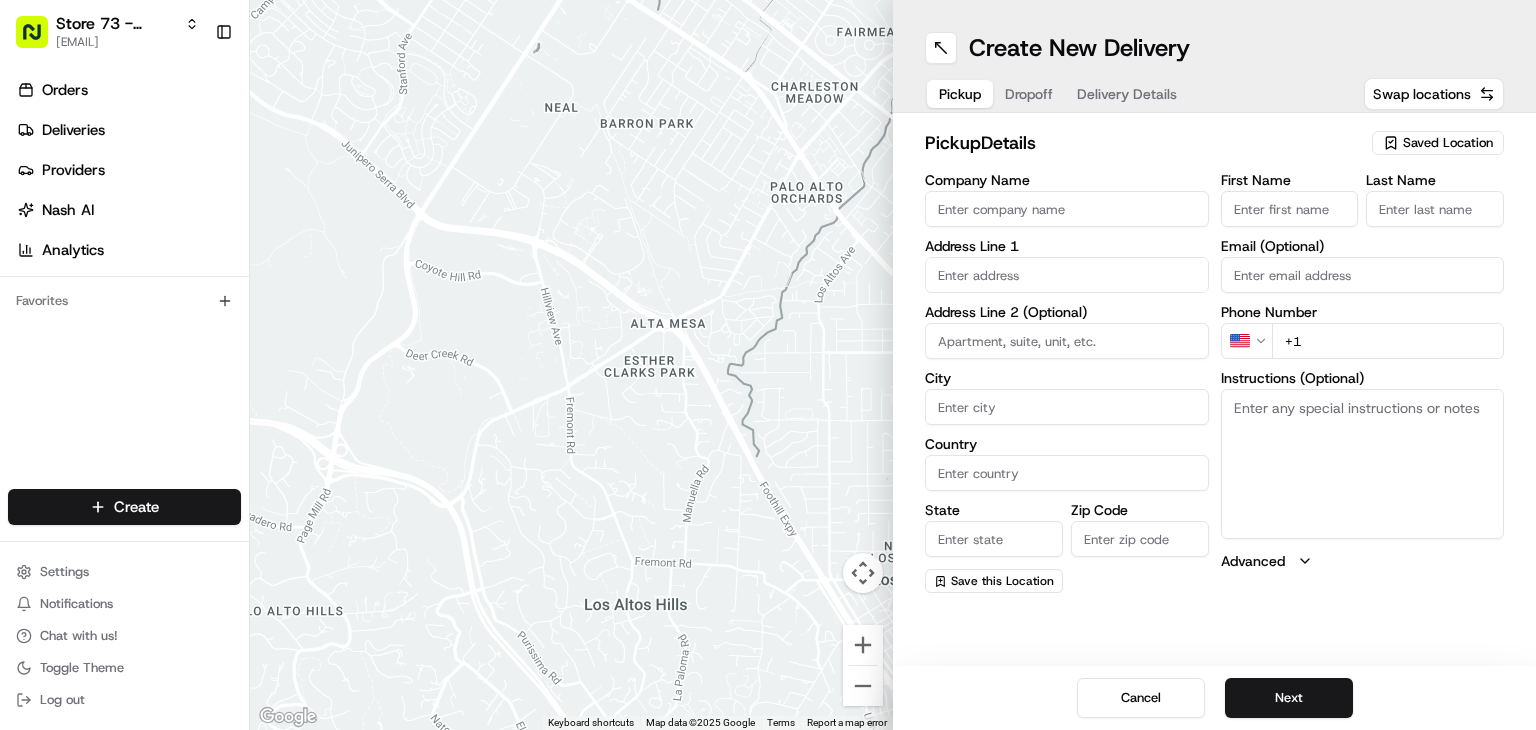 click on "Saved Location" at bounding box center (1448, 143) 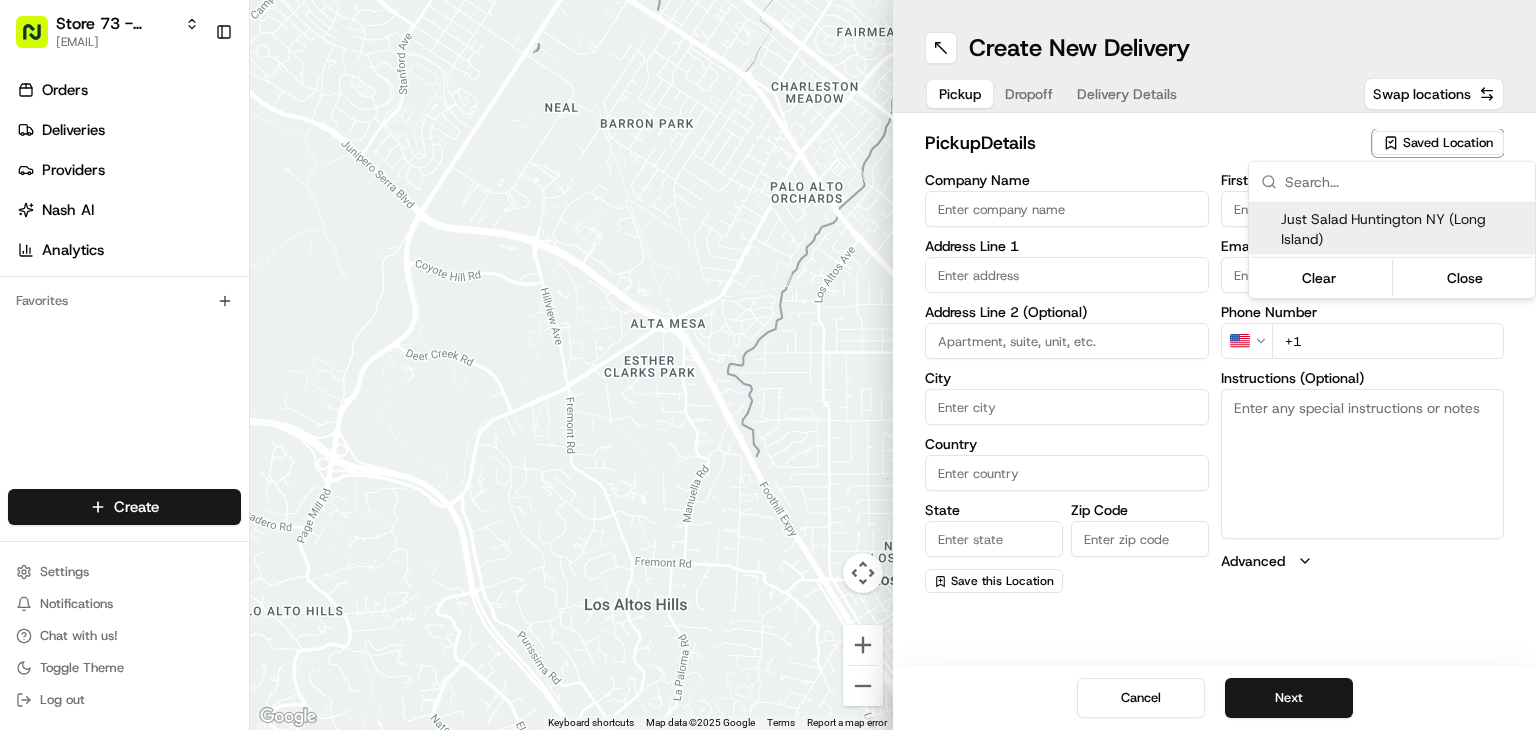 click on "Just Salad Huntington NY (Long Island)" at bounding box center (1404, 229) 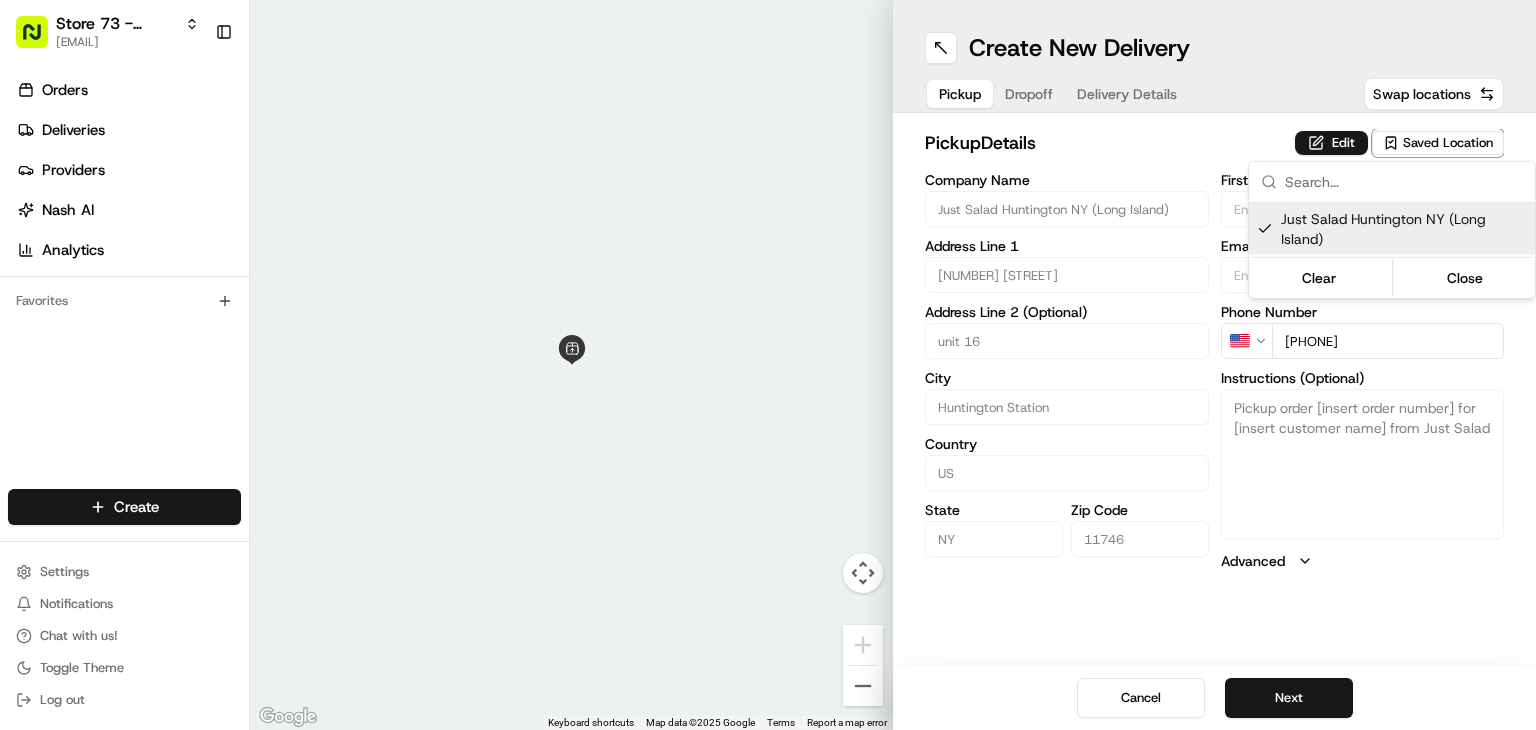 click on "Store 73 - Huntington NY (Long Island) (Just Salad) [EMAIL] Toggle Sidebar Orders Deliveries Providers Nash AI Analytics Favorites Main Menu Members & Organization Organization Users Roles Preferences Customization Portal Tracking Orchestration Automations Dispatch Strategy Optimization Strategy Shipping Labels Manifest Locations Pickup Locations Dropoff Locations Billing Billing Refund Requests Integrations Notification Triggers Webhooks API Keys Request Logs Create Settings Notifications Chat with us! Toggle Theme Log out ← Move left → Move right ↑ Move up ↓ Move down + Zoom in - Zoom out Home Jump left by 75% End Jump right by 75% Page Up Jump up by 75% Page Down Jump down by 75% Keyboard shortcuts Map Data Map data ©2025 Google Map data ©2025 Google 2 m Click to toggle between metric and imperial units Terms Report a map error Create New Delivery Pickup Dropoff Delivery Details Swap locations pickup Details Edit Saved Location Company Name Address Line 1 [UNIT] [NUMBER]" at bounding box center [768, 365] 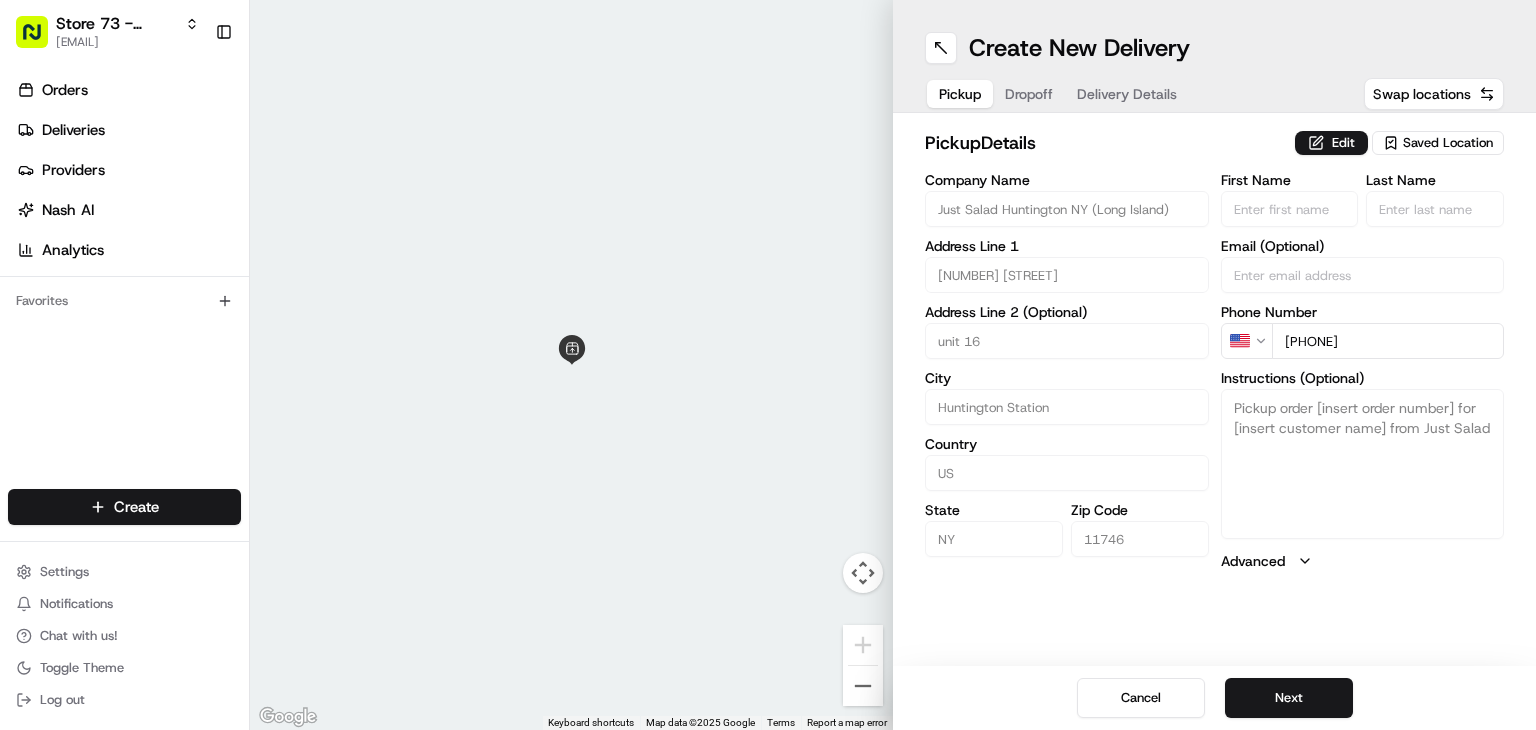 click on "Dropoff" at bounding box center [1029, 94] 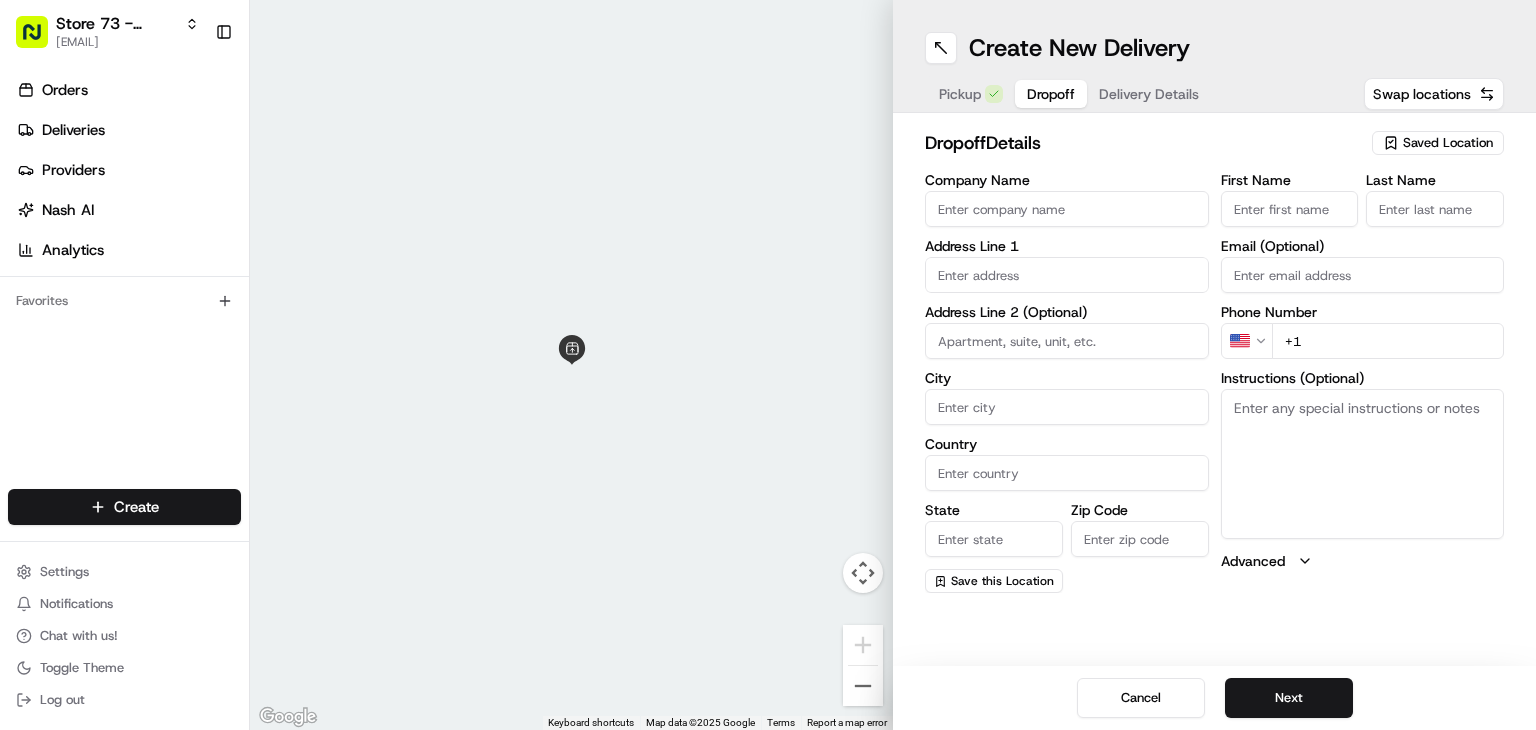 click on "Company Name" at bounding box center (1067, 209) 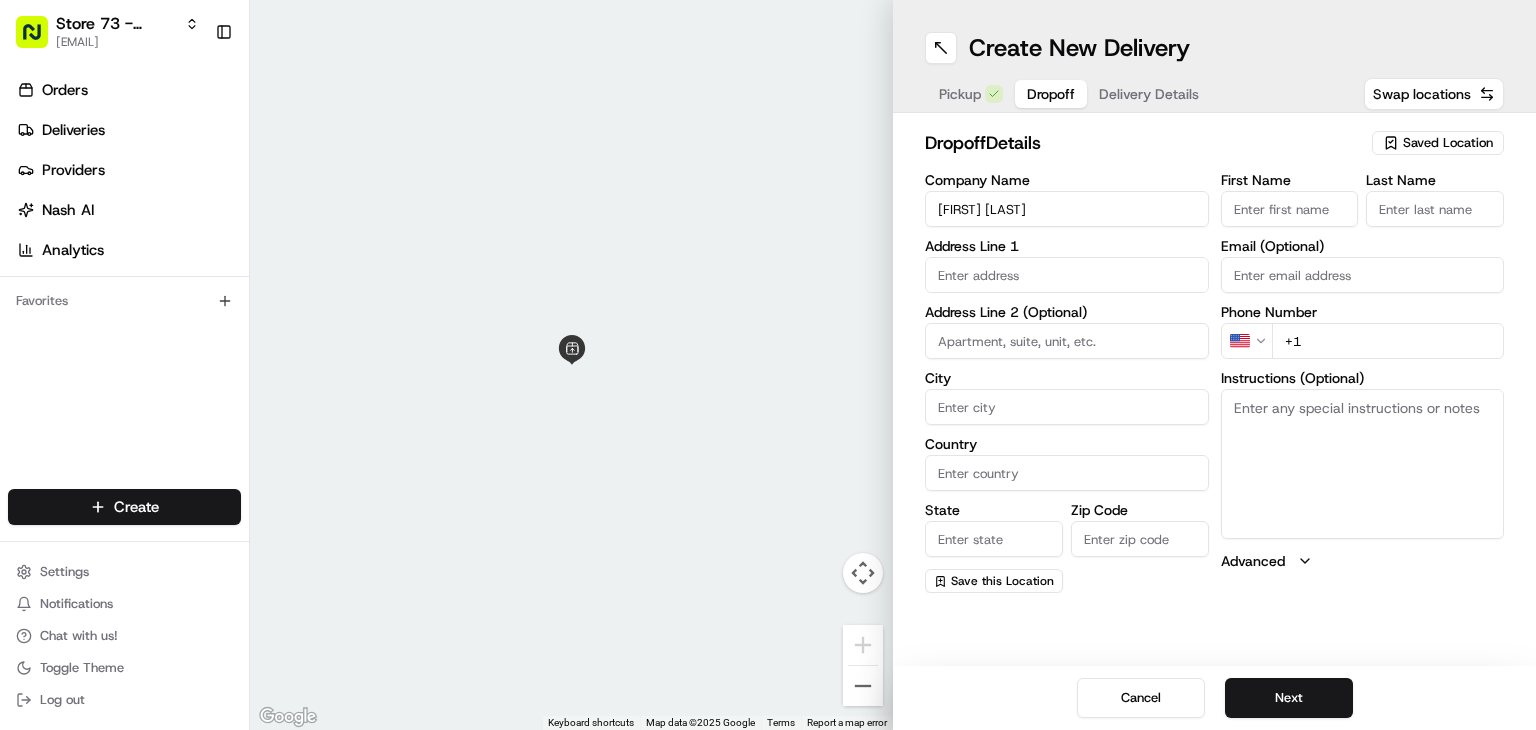 drag, startPoint x: 1088, startPoint y: 209, endPoint x: 1308, endPoint y: 238, distance: 221.90314 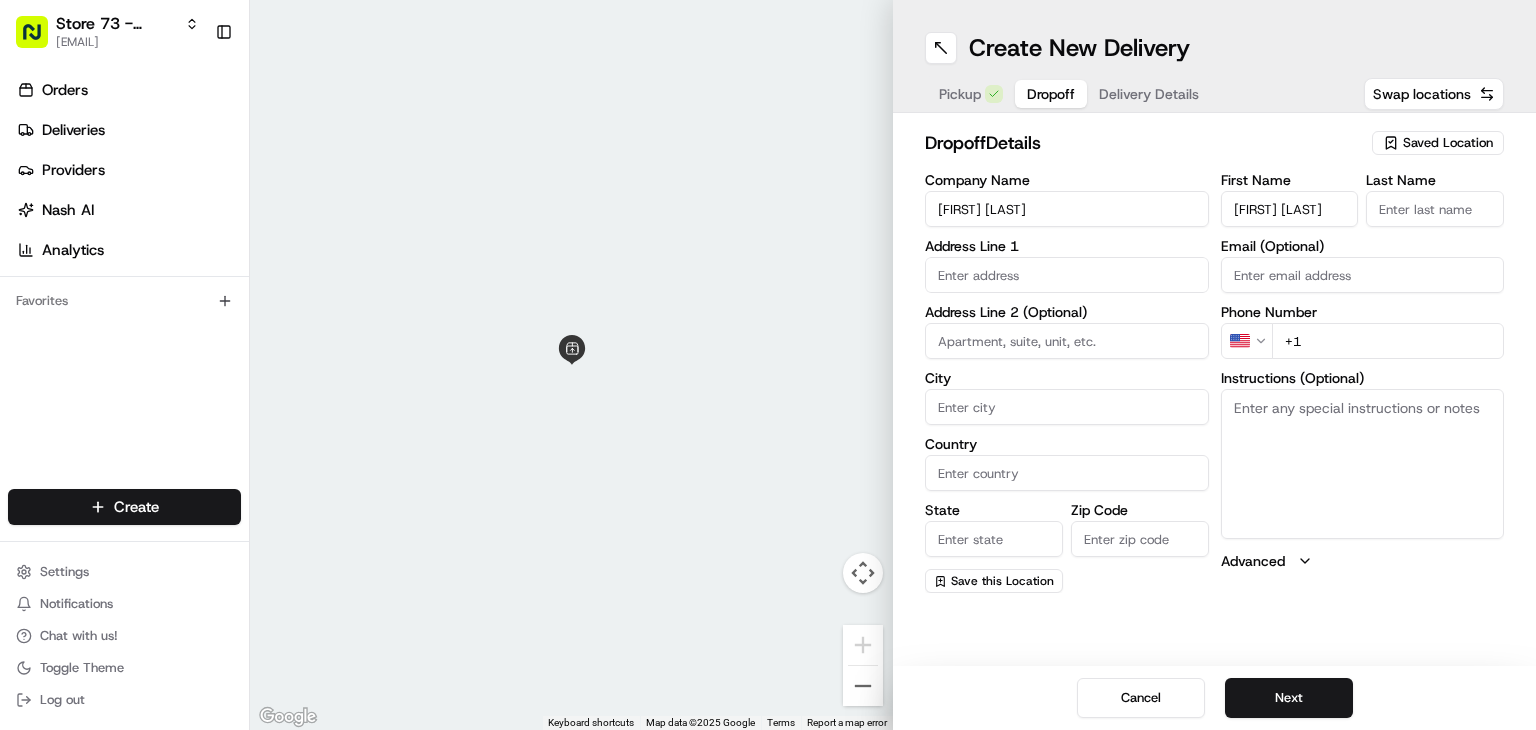 scroll, scrollTop: 0, scrollLeft: 7, axis: horizontal 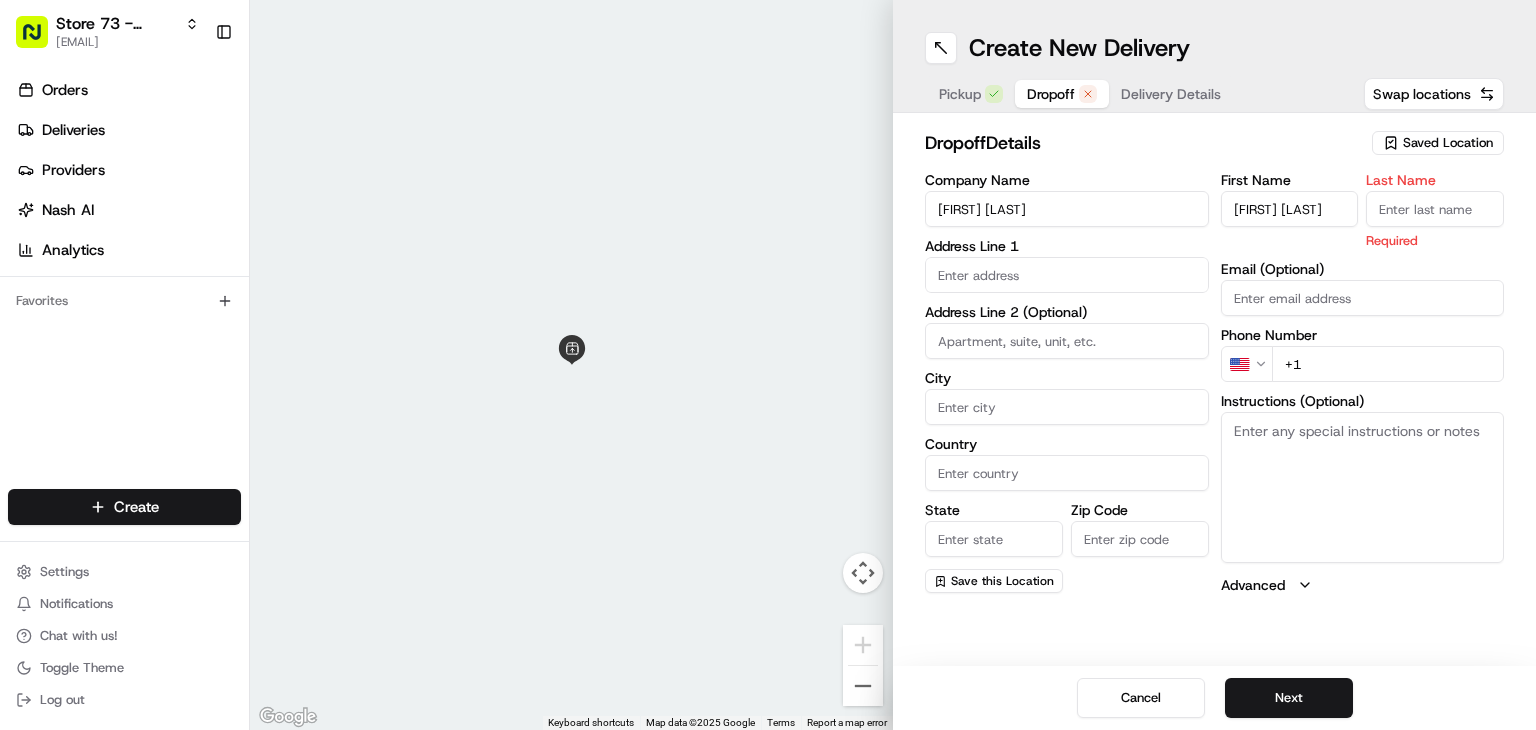 paste on "[LAST]" 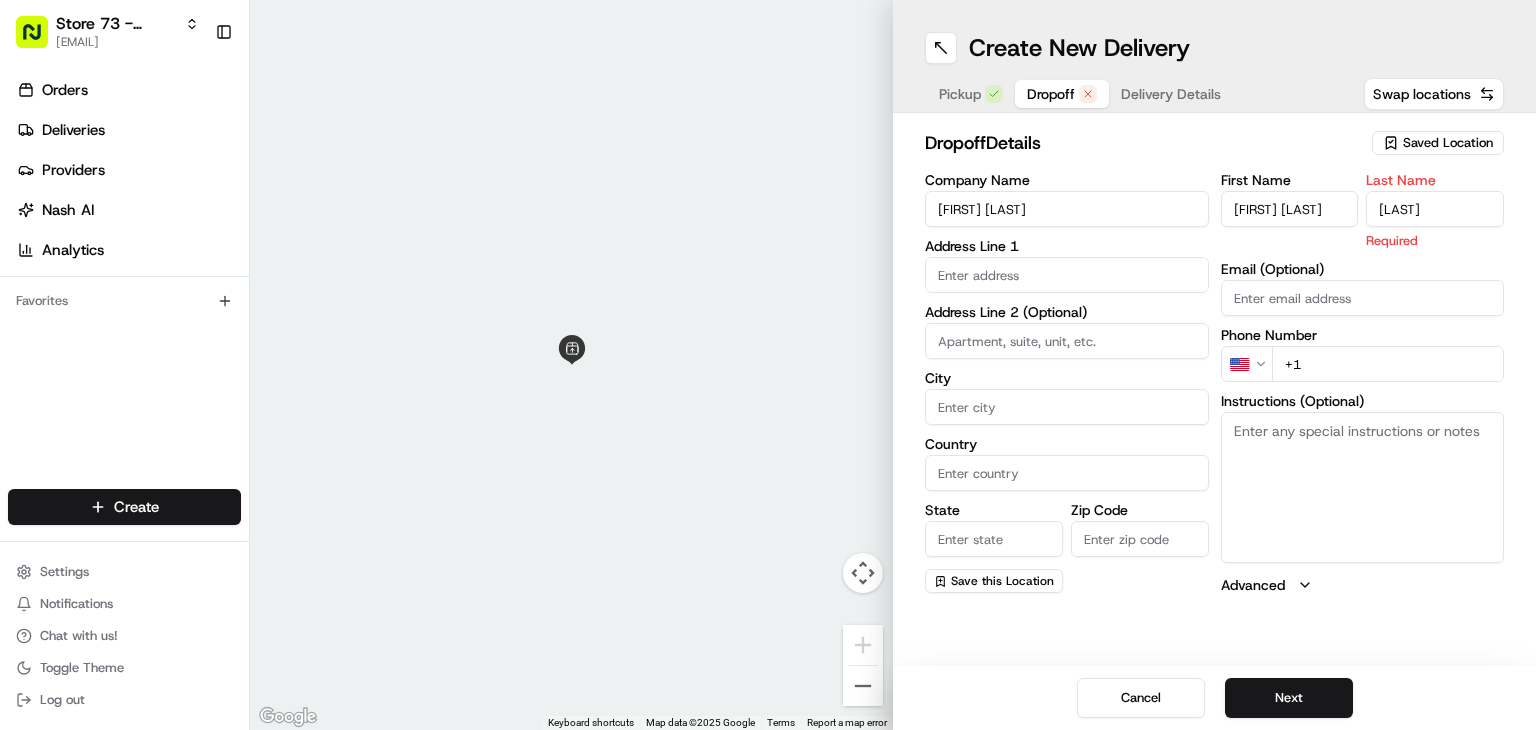 type on "[LAST]" 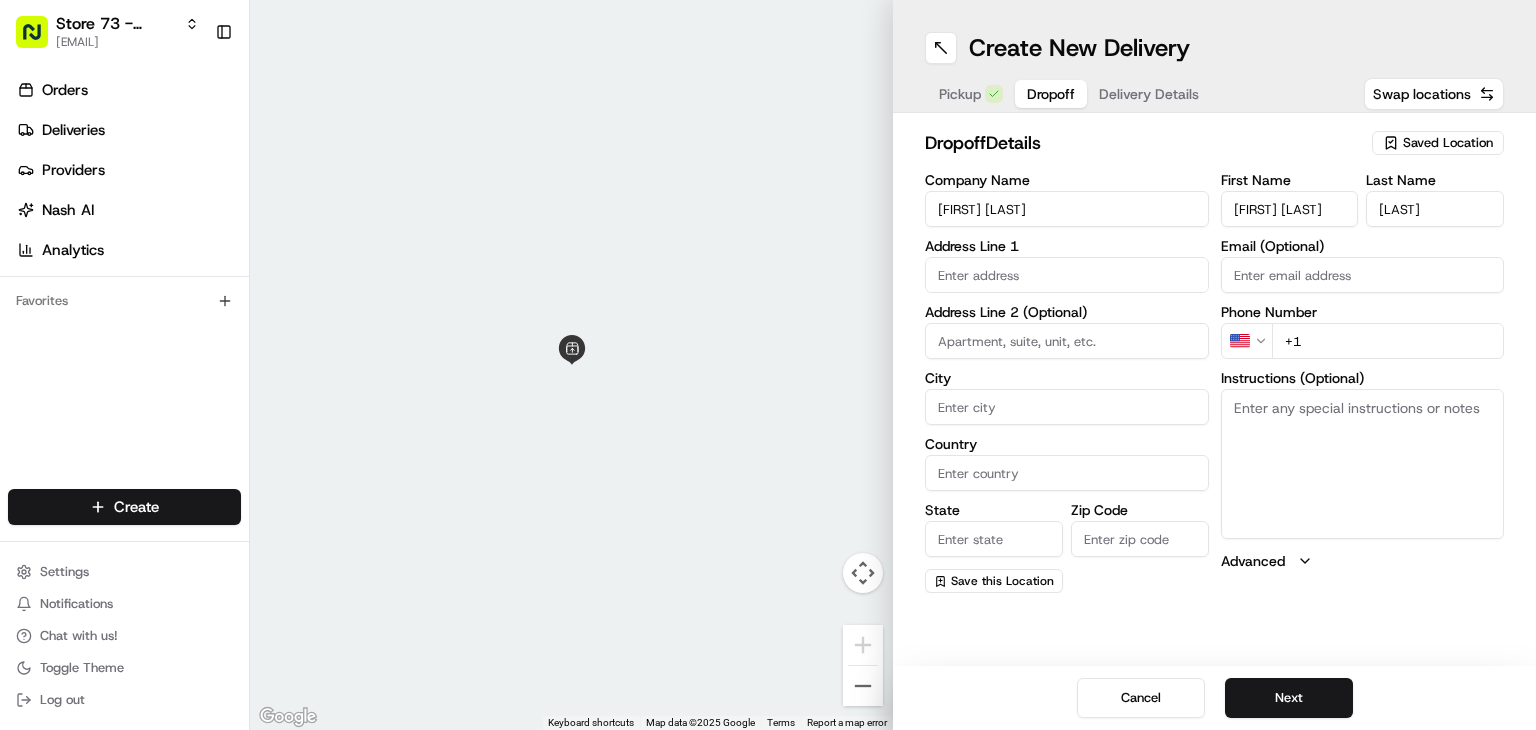 click on "[FIRST] [LAST]" at bounding box center (1290, 209) 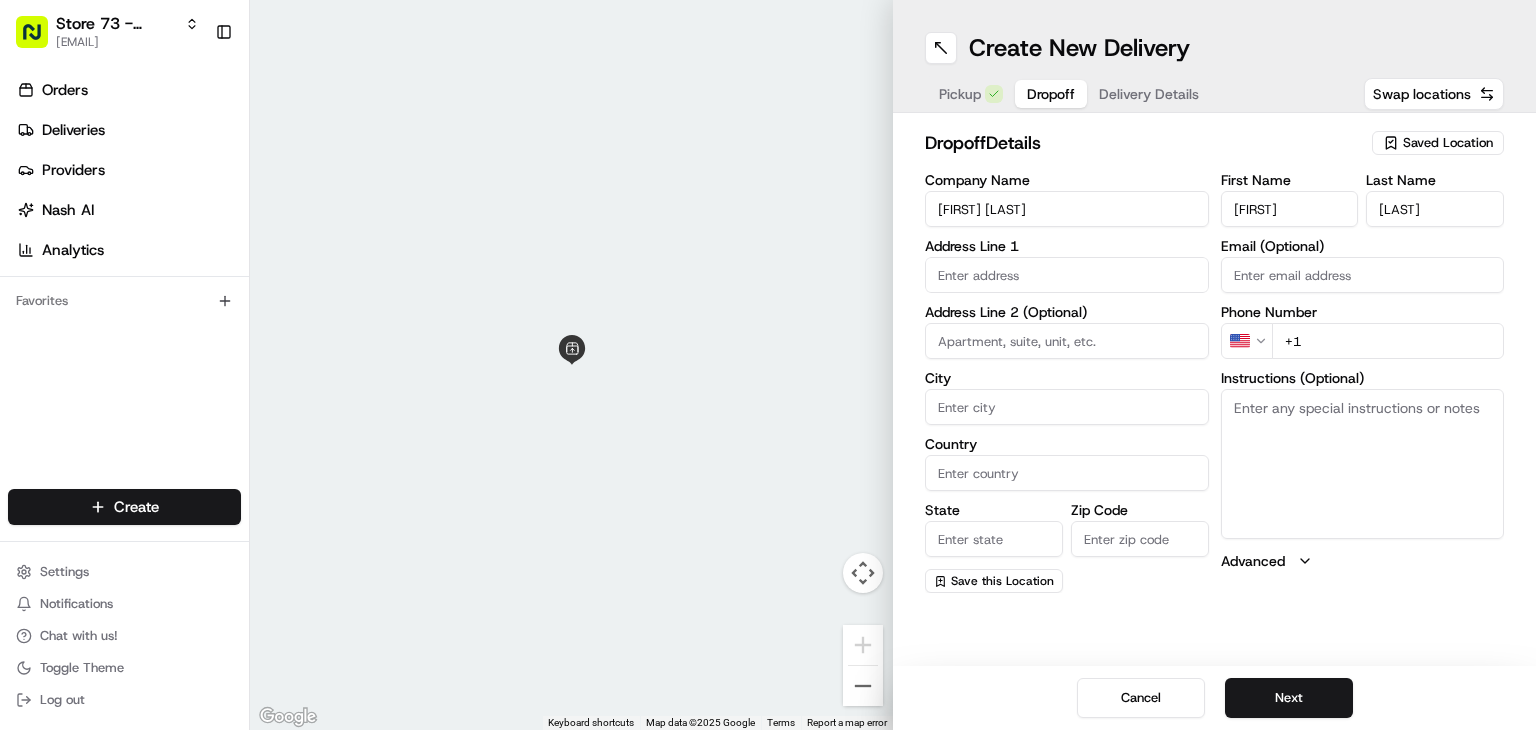 type on "[FIRST]" 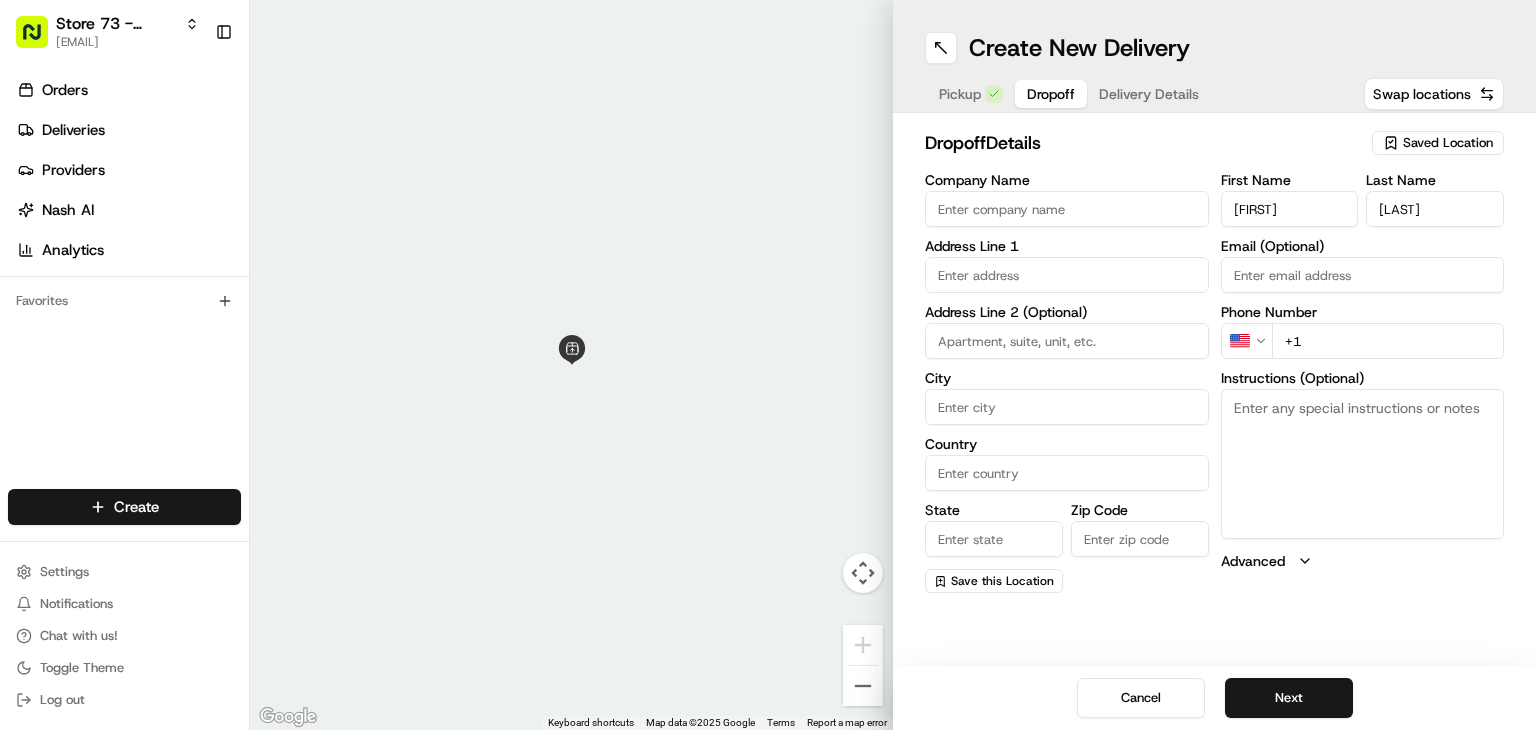 paste on "Farmingdale Public Schools" 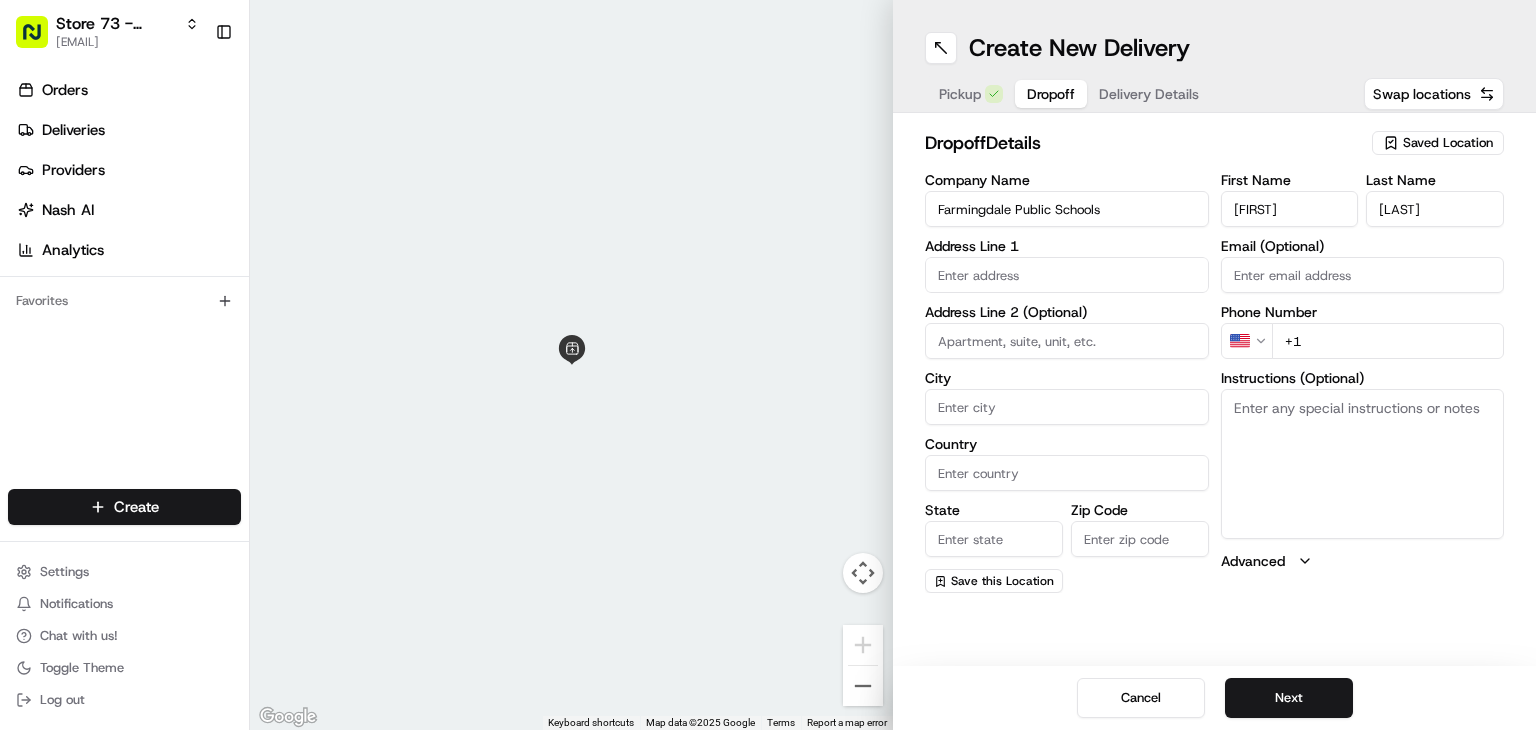 type on "Farmingdale Public Schools" 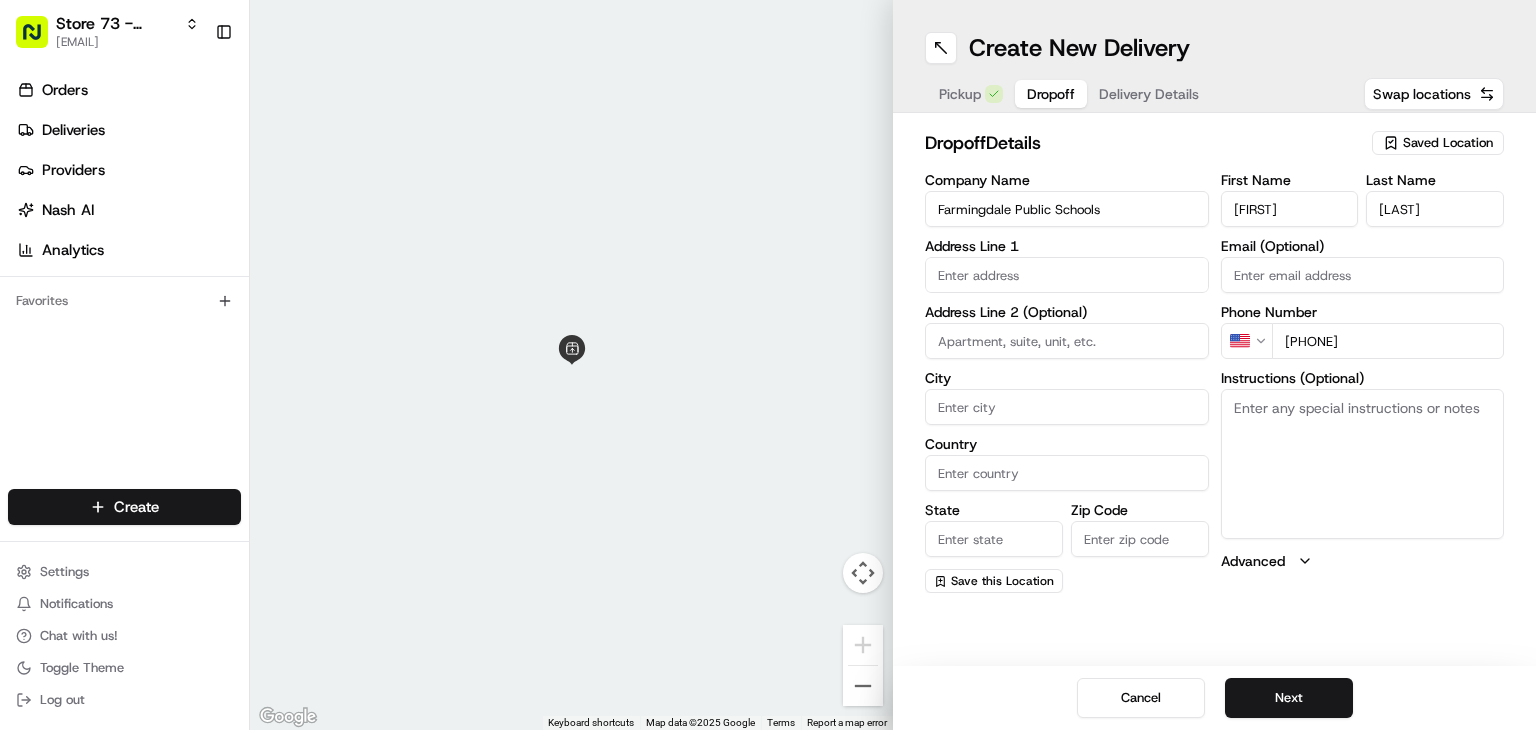 type on "[PHONE]" 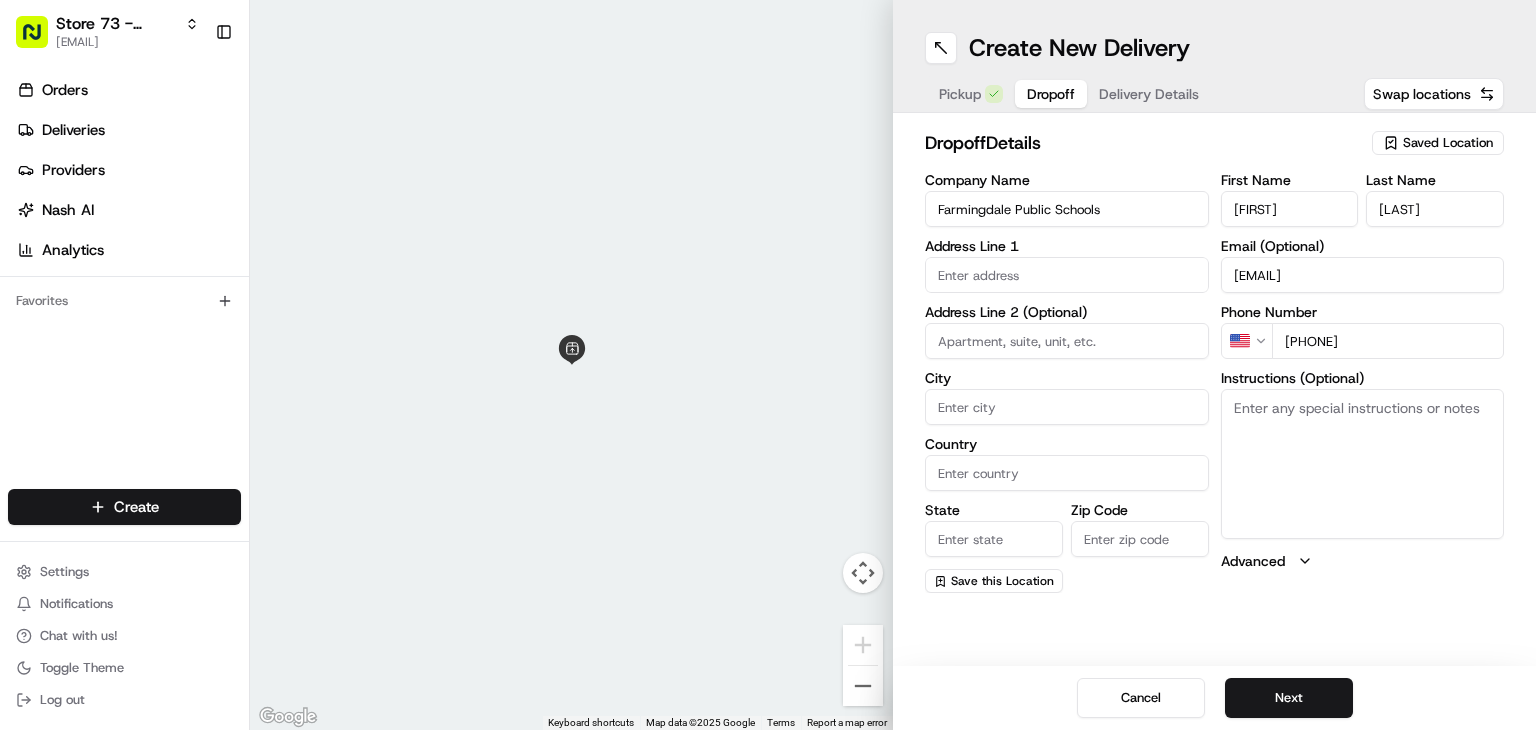 type on "[EMAIL]" 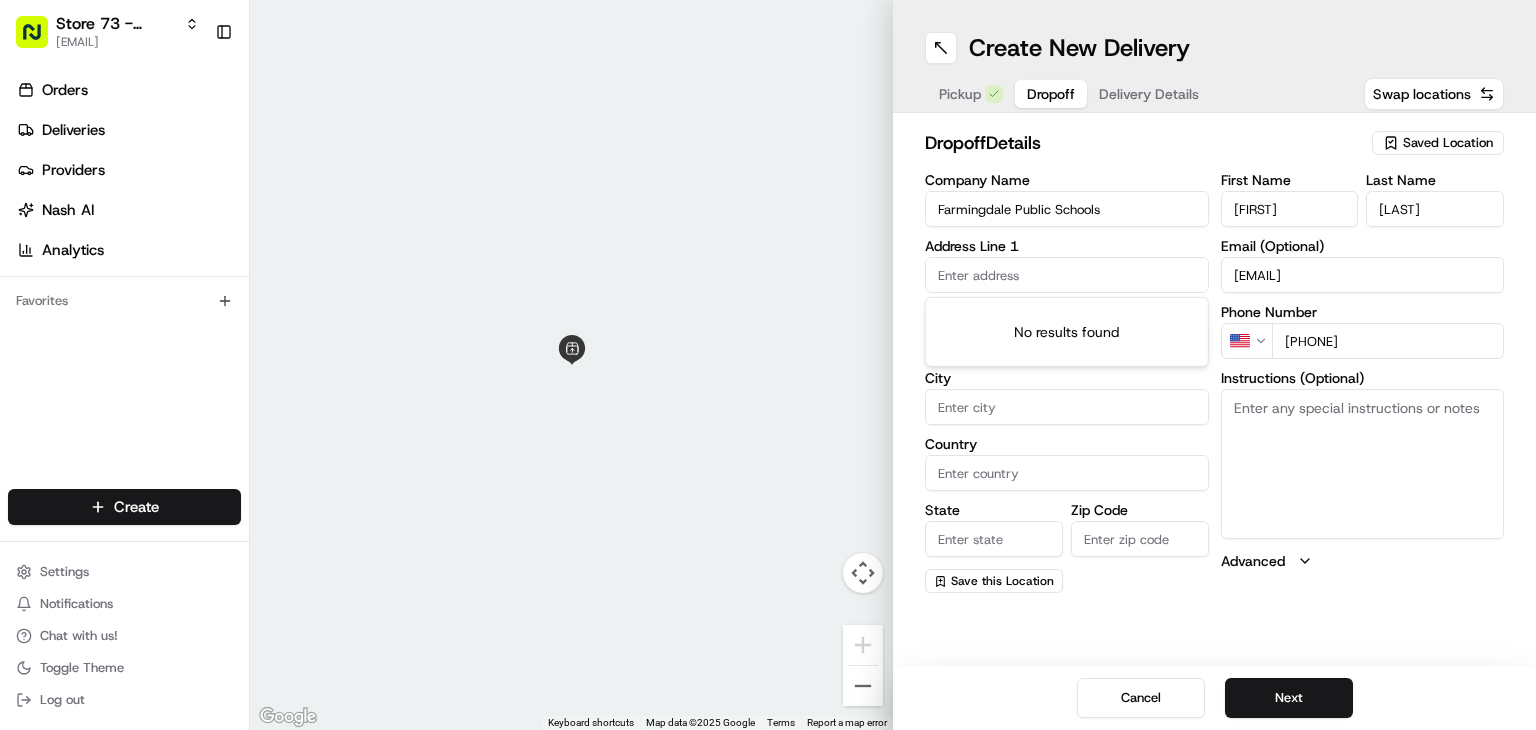 paste on "[STREET] [CITY], [STATE] [ZIP], [COUNTRY]" 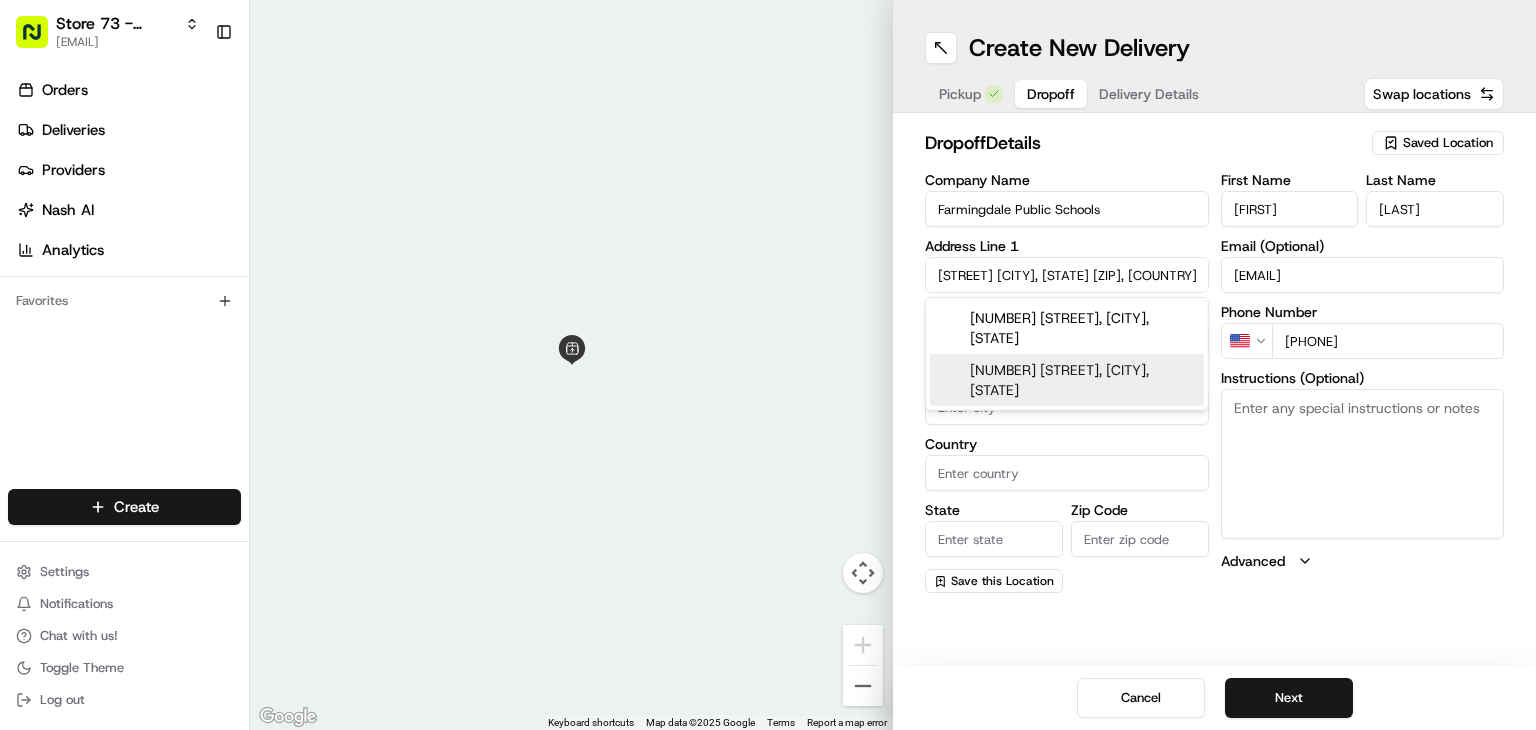 type on "[STREET] [CITY], [STATE] [ZIP], [COUNTRY]" 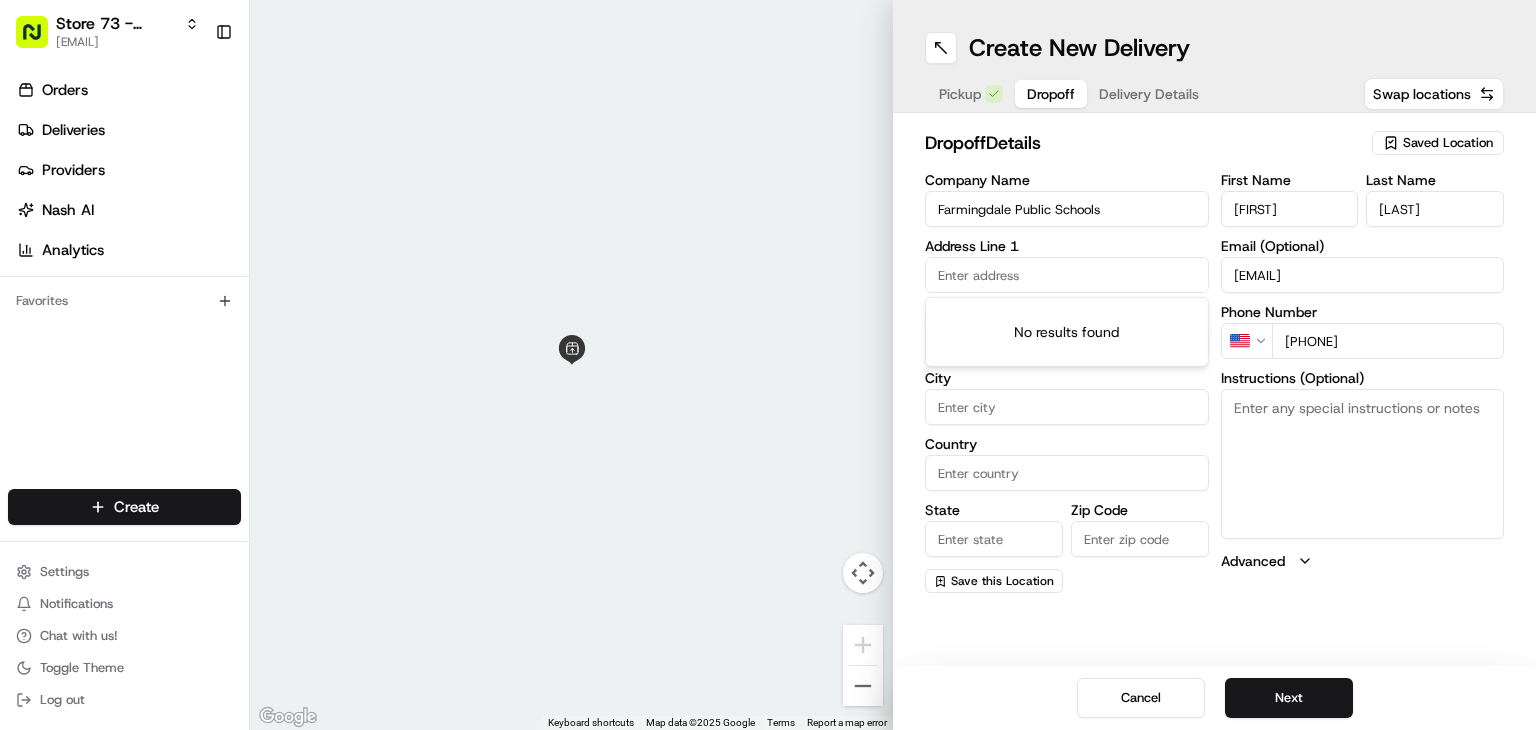 paste on "[NUMBER] [STREET], [CITY], [STATE] [ZIP], [COUNTRY]" 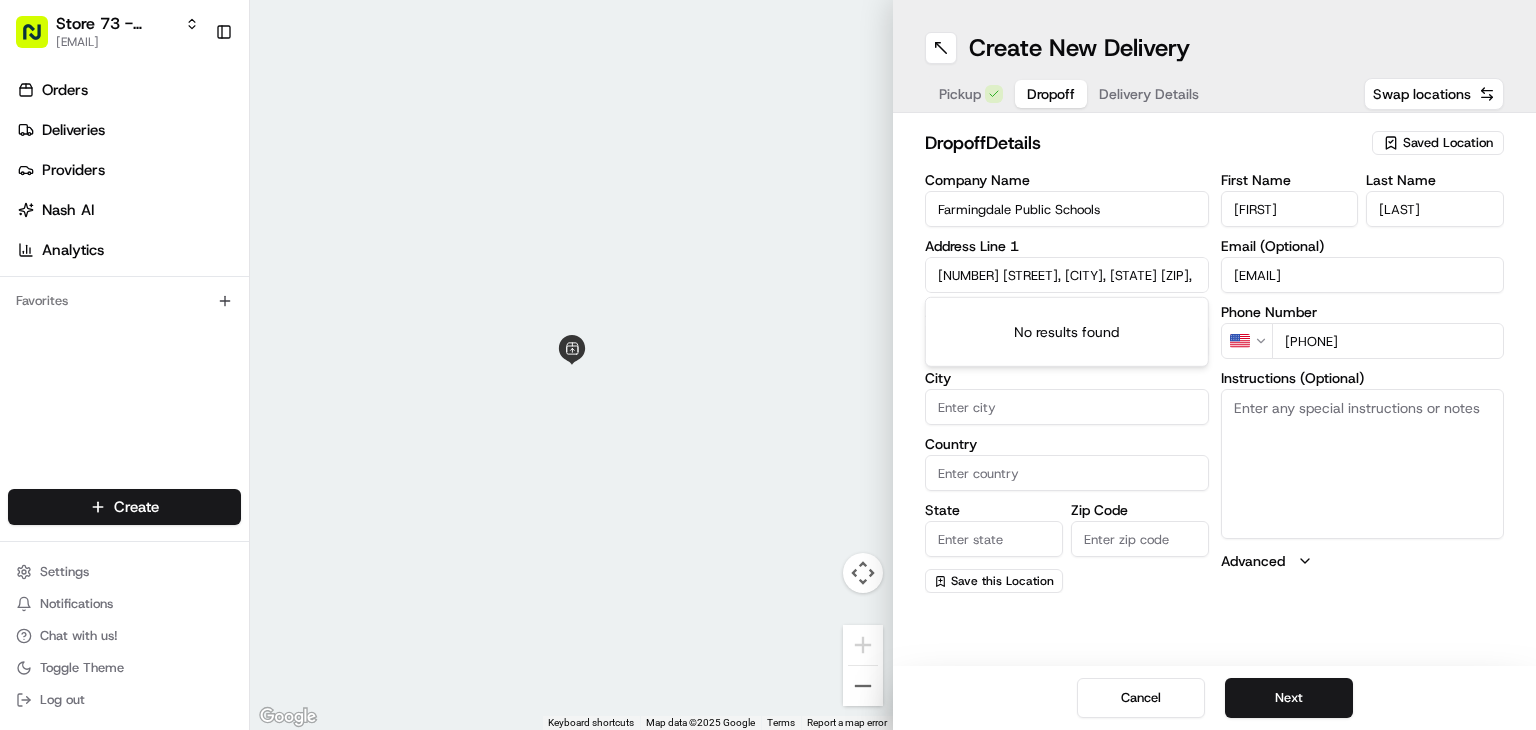 scroll, scrollTop: 0, scrollLeft: 74, axis: horizontal 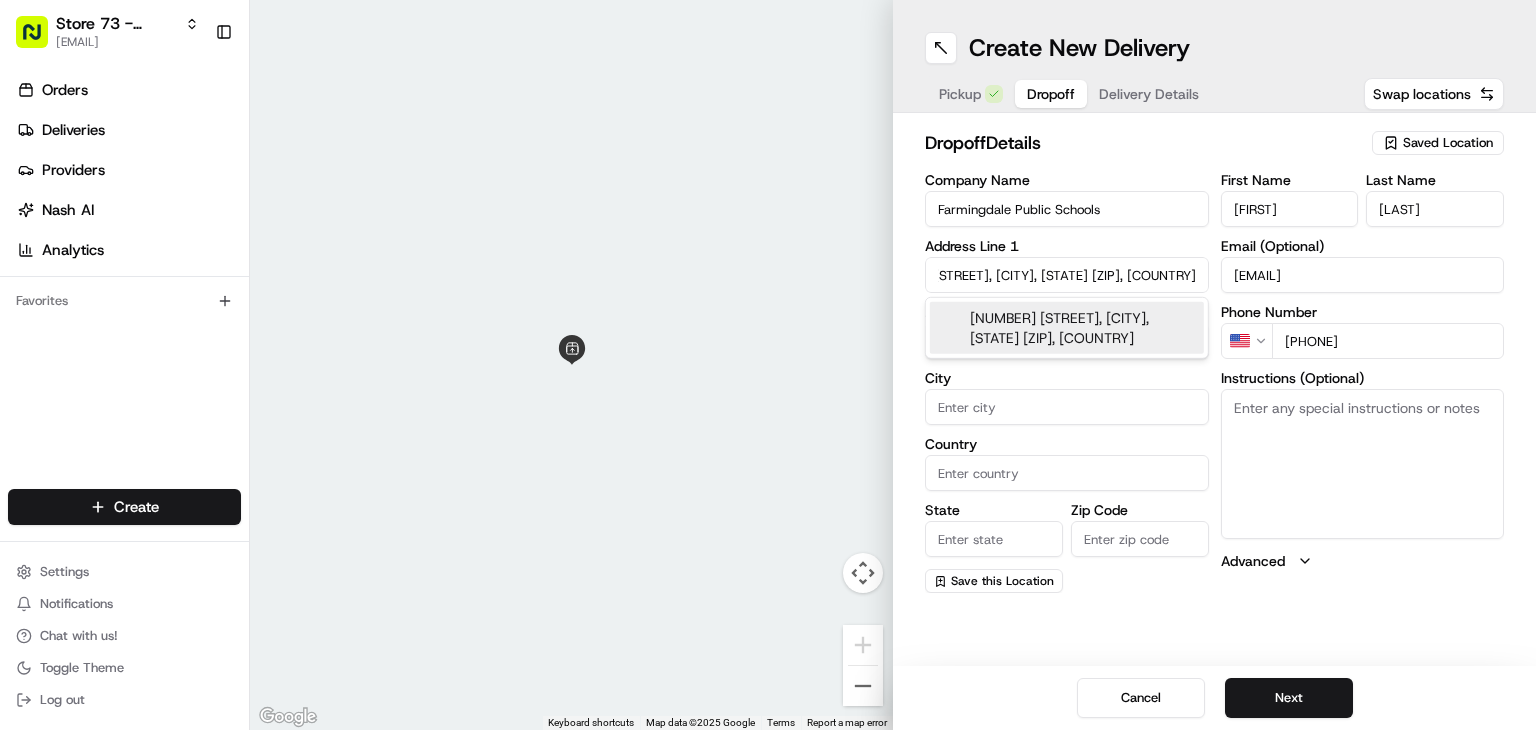 click on "[NUMBER] [STREET], [CITY], [STATE] [ZIP], [COUNTRY]" at bounding box center [1067, 328] 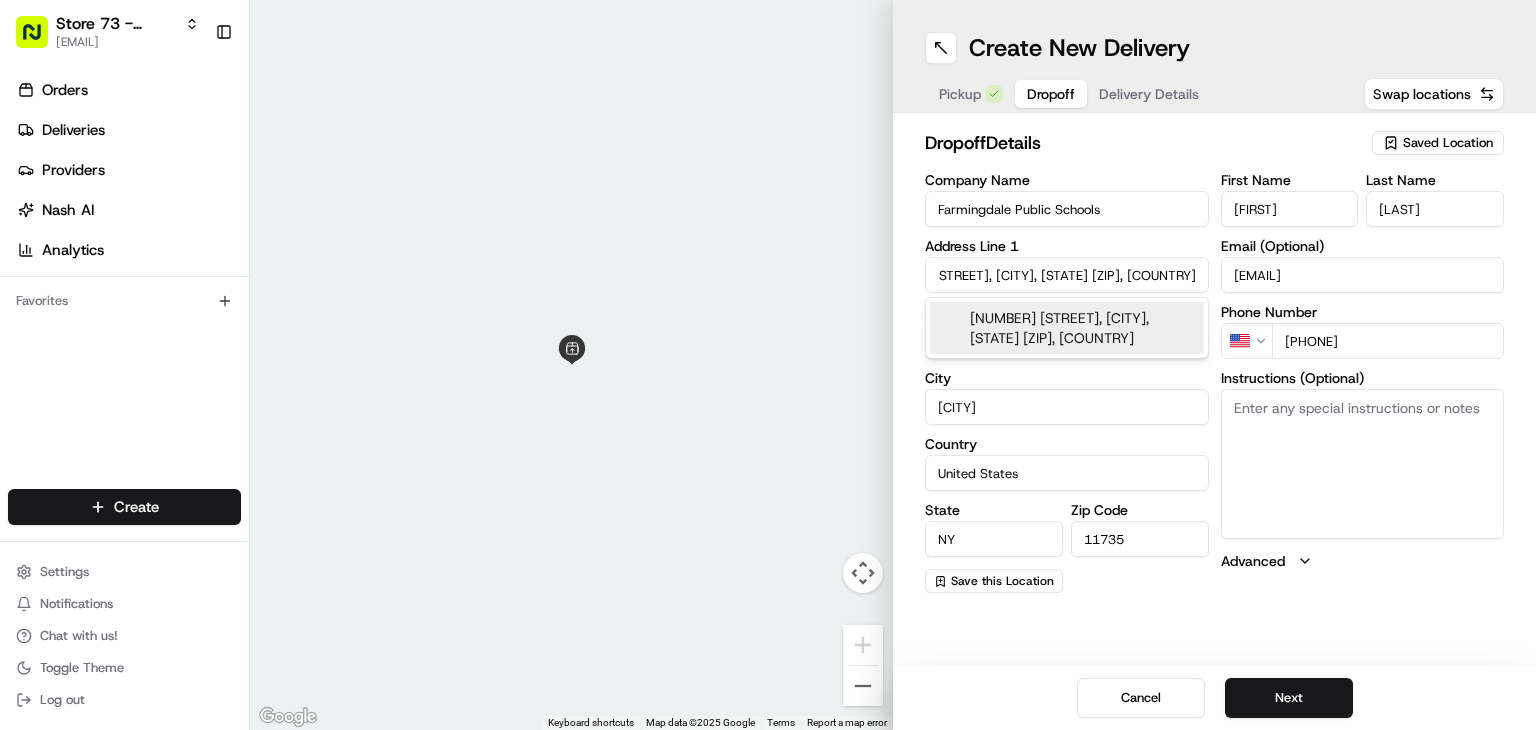 type on "[NUMBER] [STREET]" 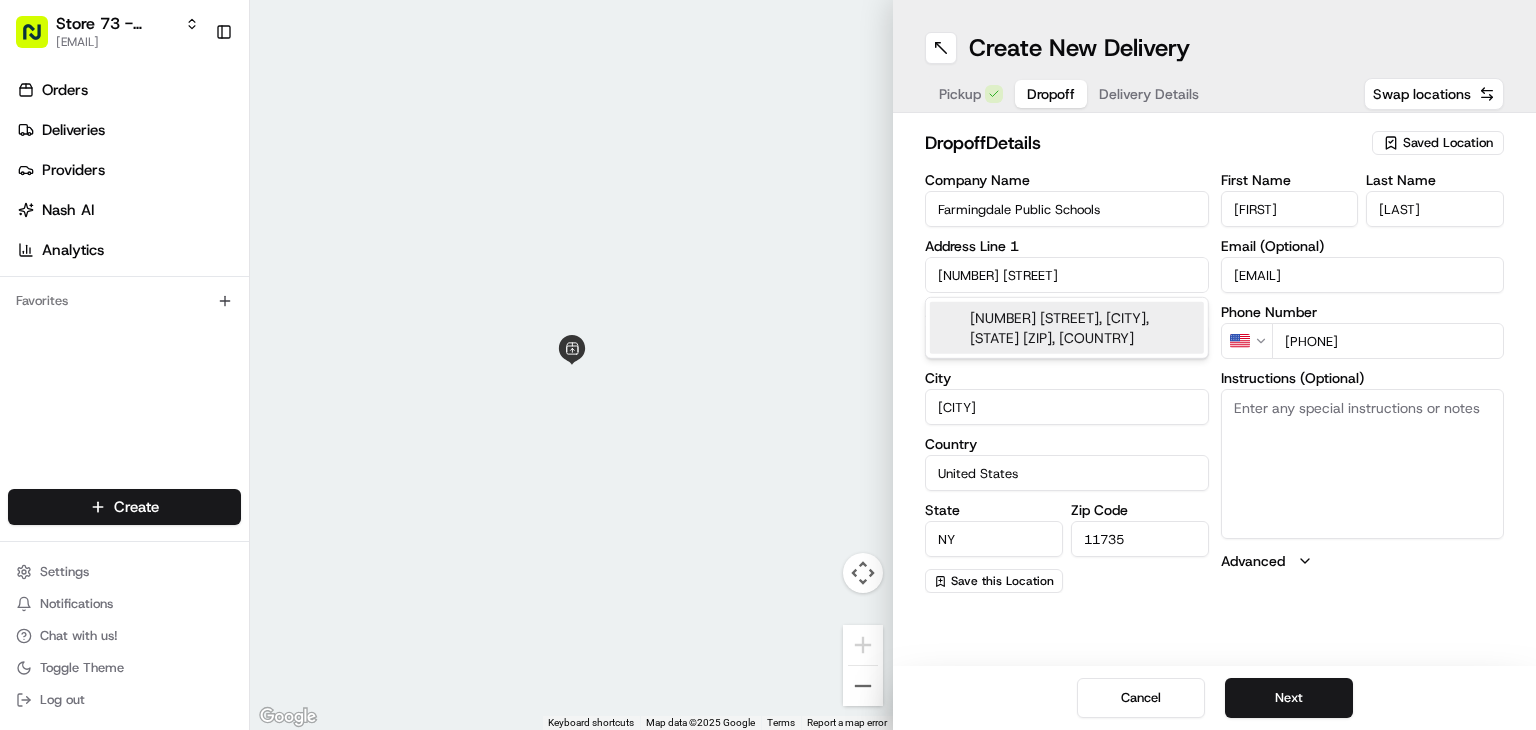 scroll, scrollTop: 0, scrollLeft: 0, axis: both 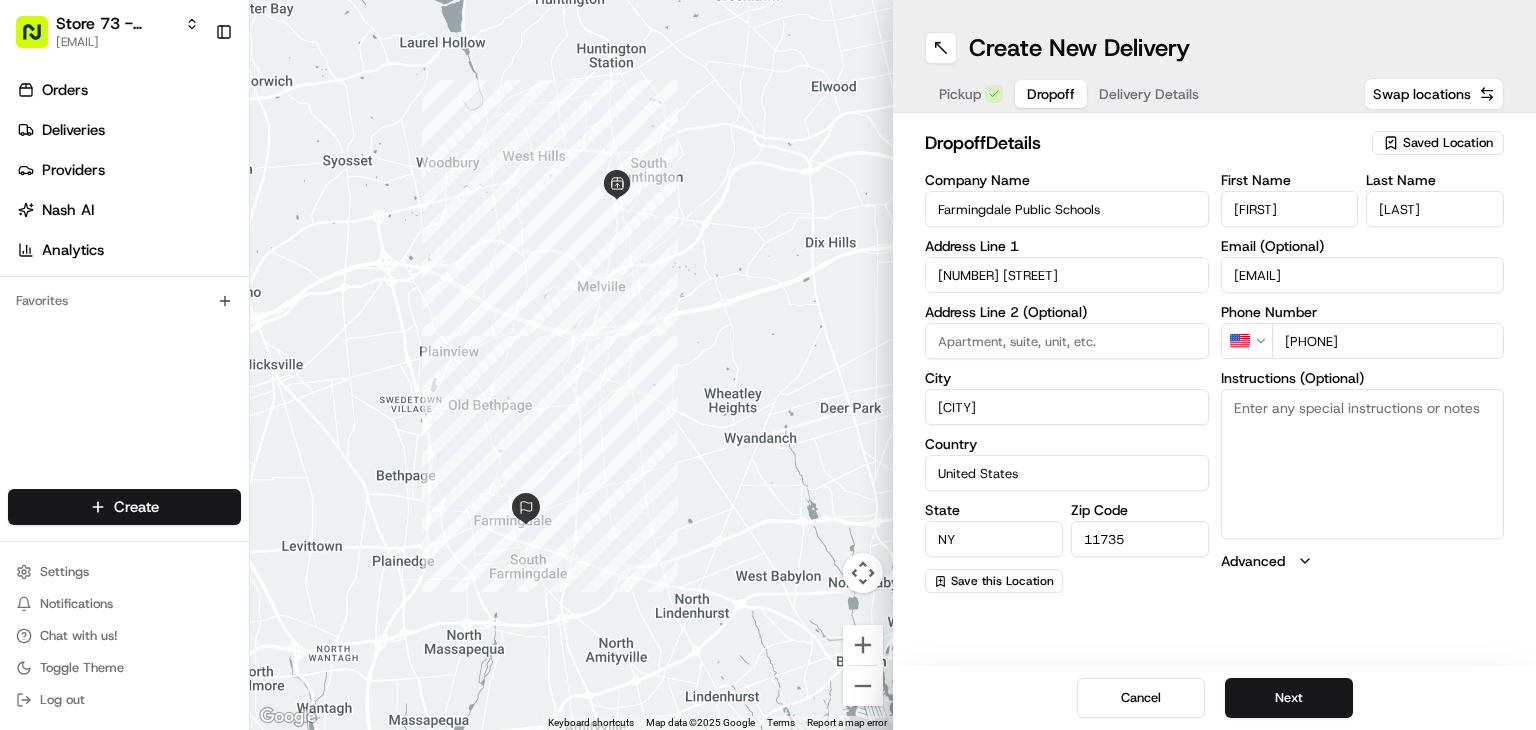 click on "Instructions (Optional)" at bounding box center (1363, 464) 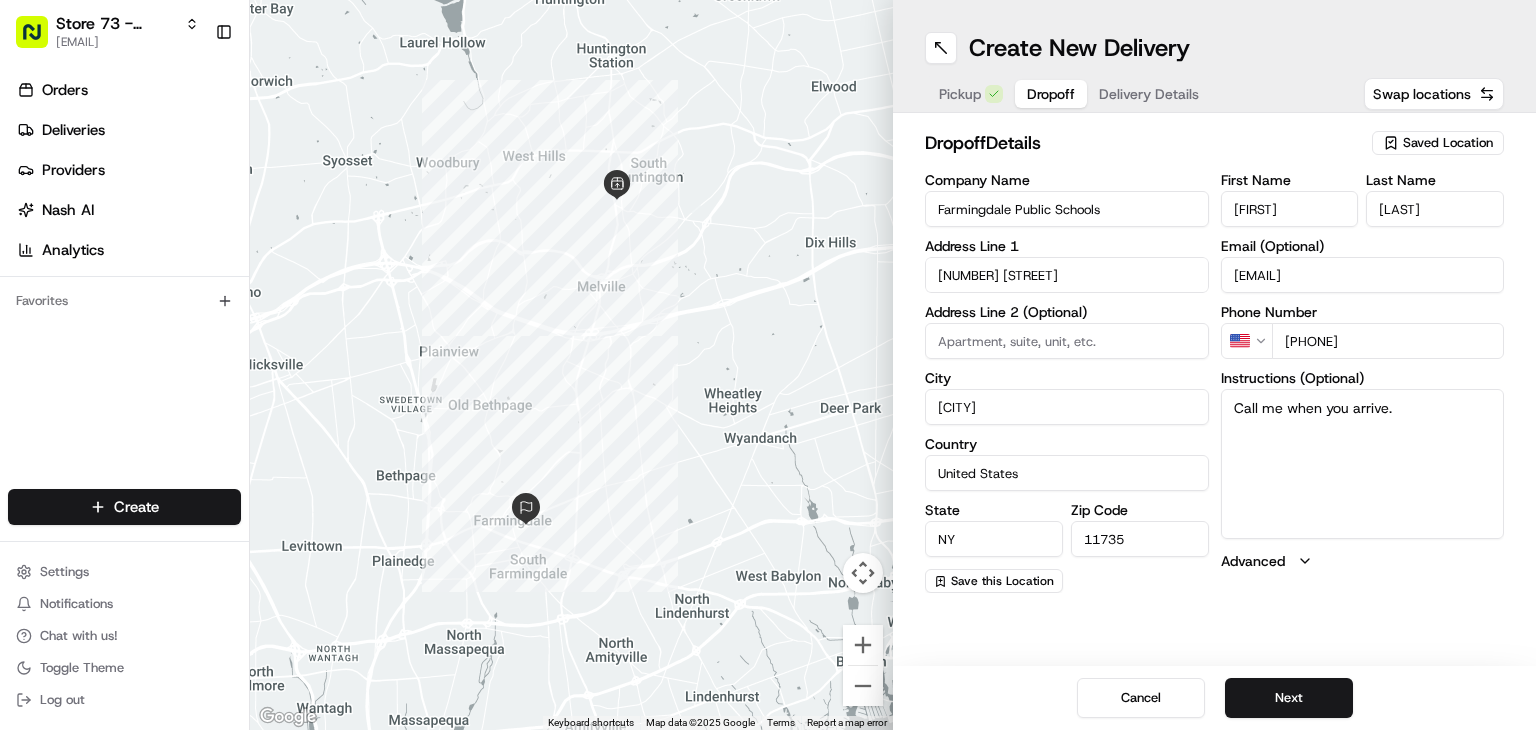 type on "Call me when you arrive." 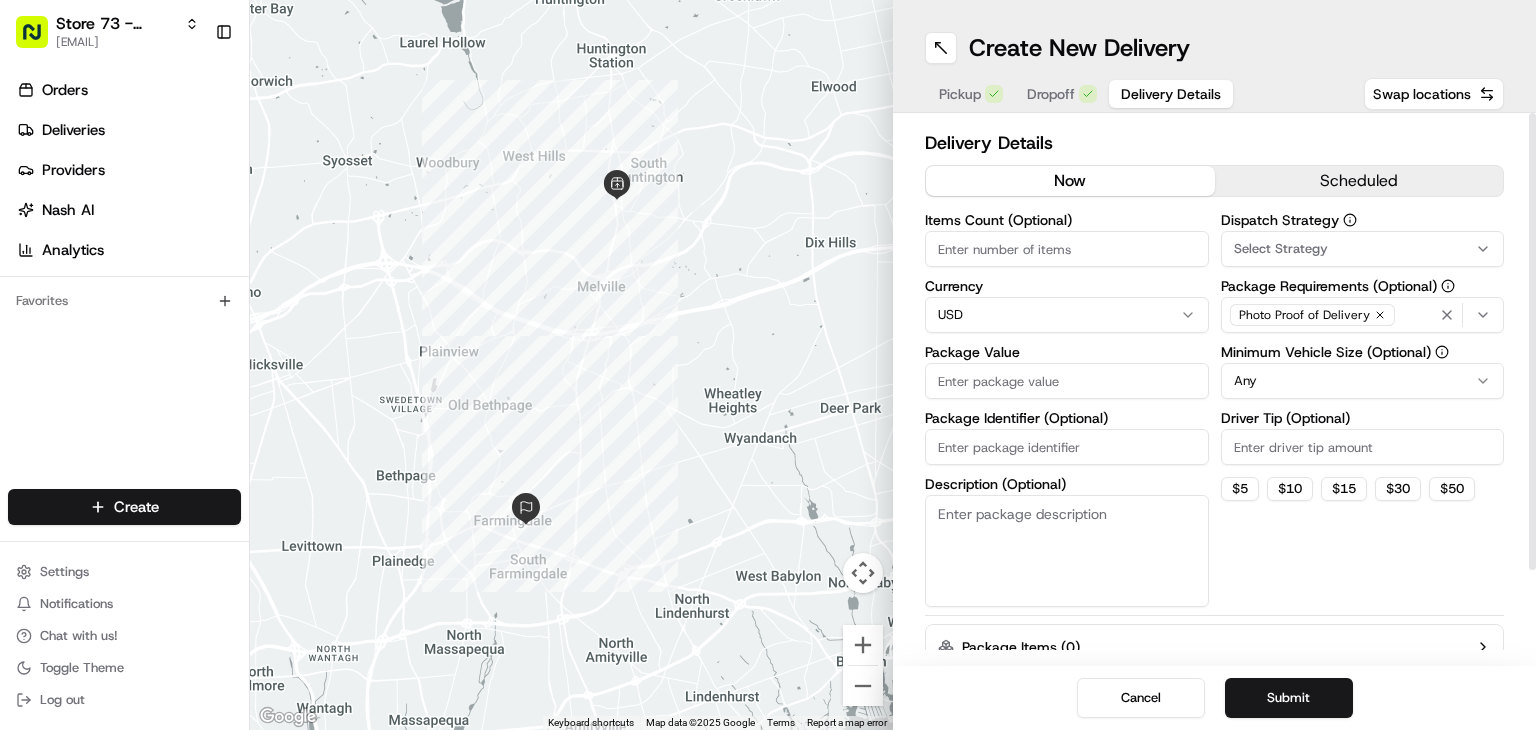click on "Package Identifier (Optional)" at bounding box center (1067, 447) 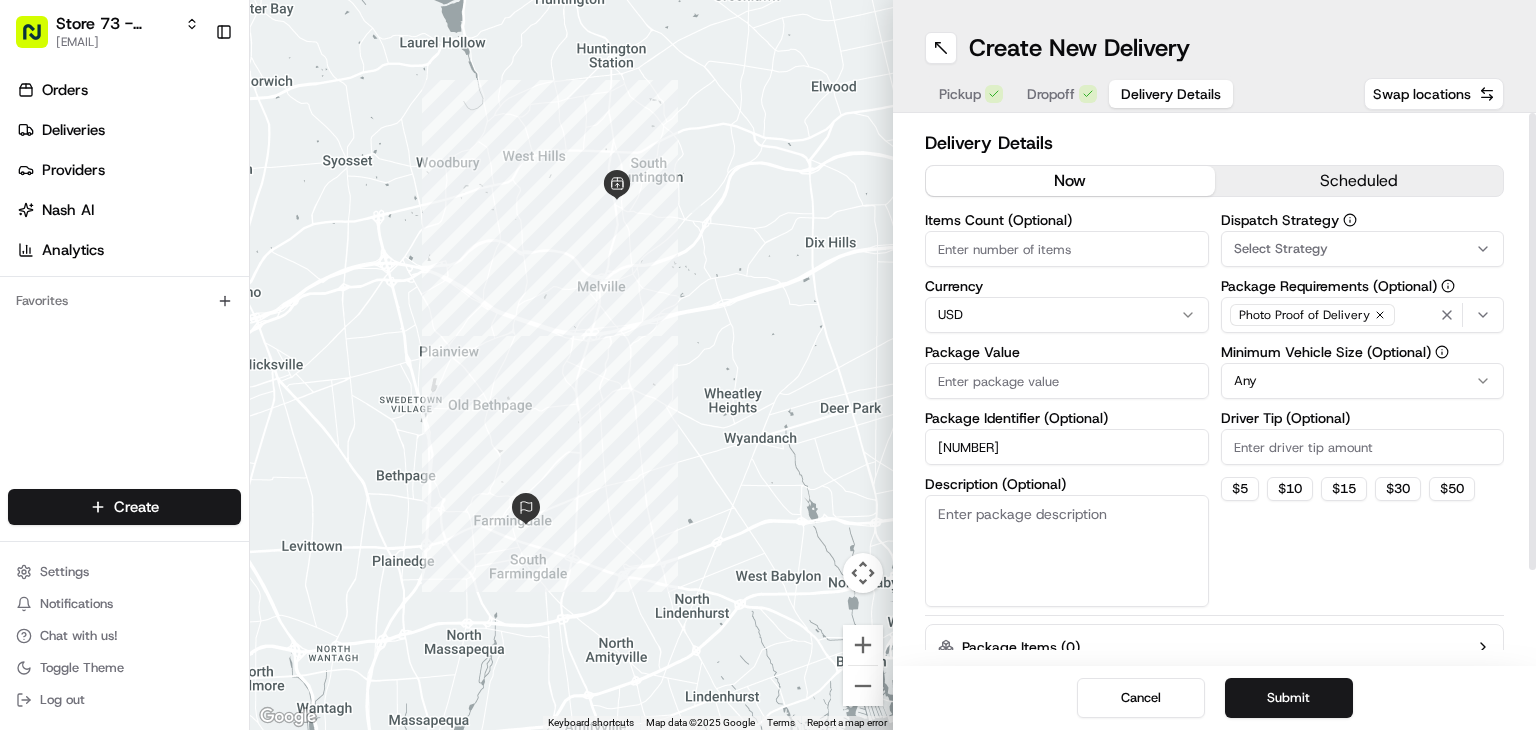 type on "[NUMBER]" 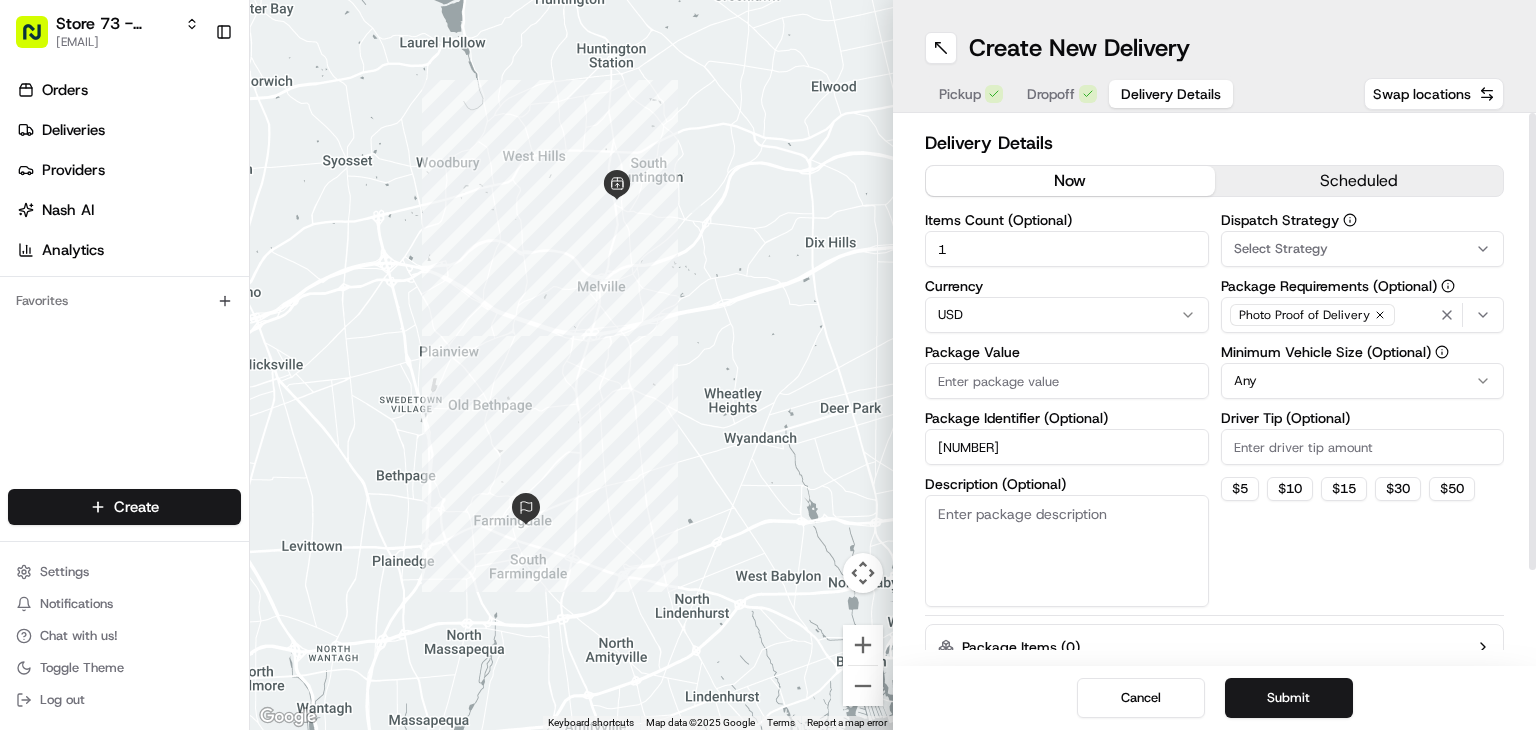 type on "1" 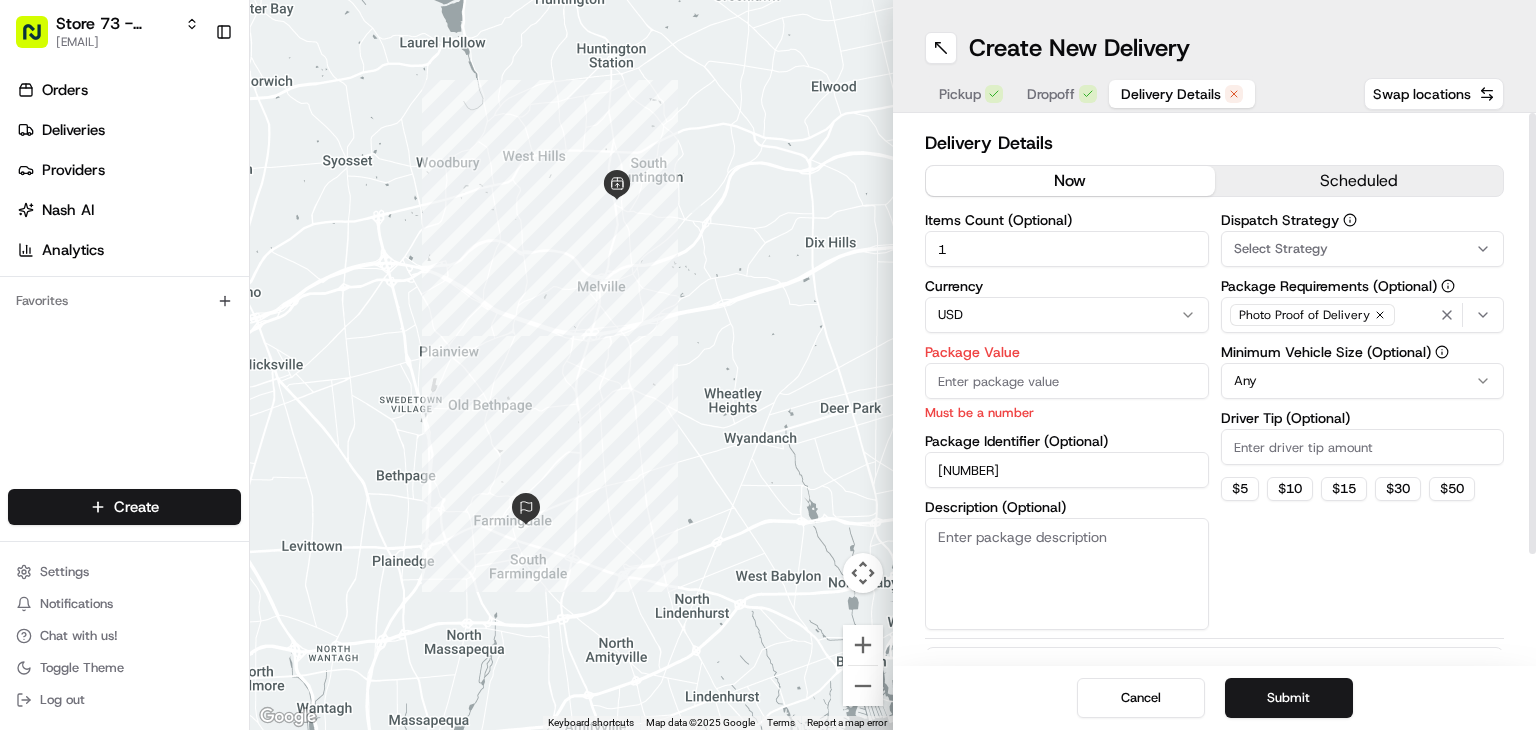 paste on "13.28" 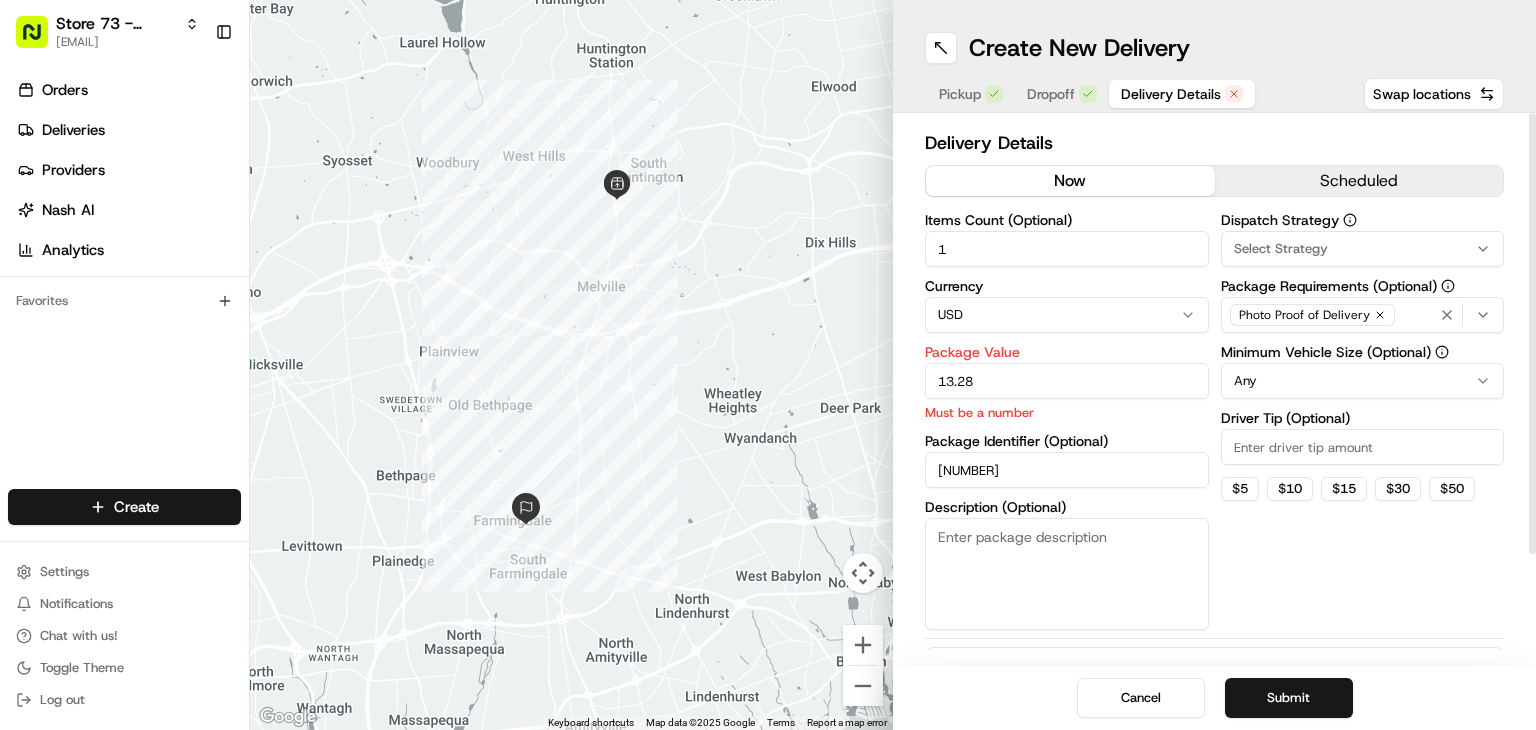 type on "13.28" 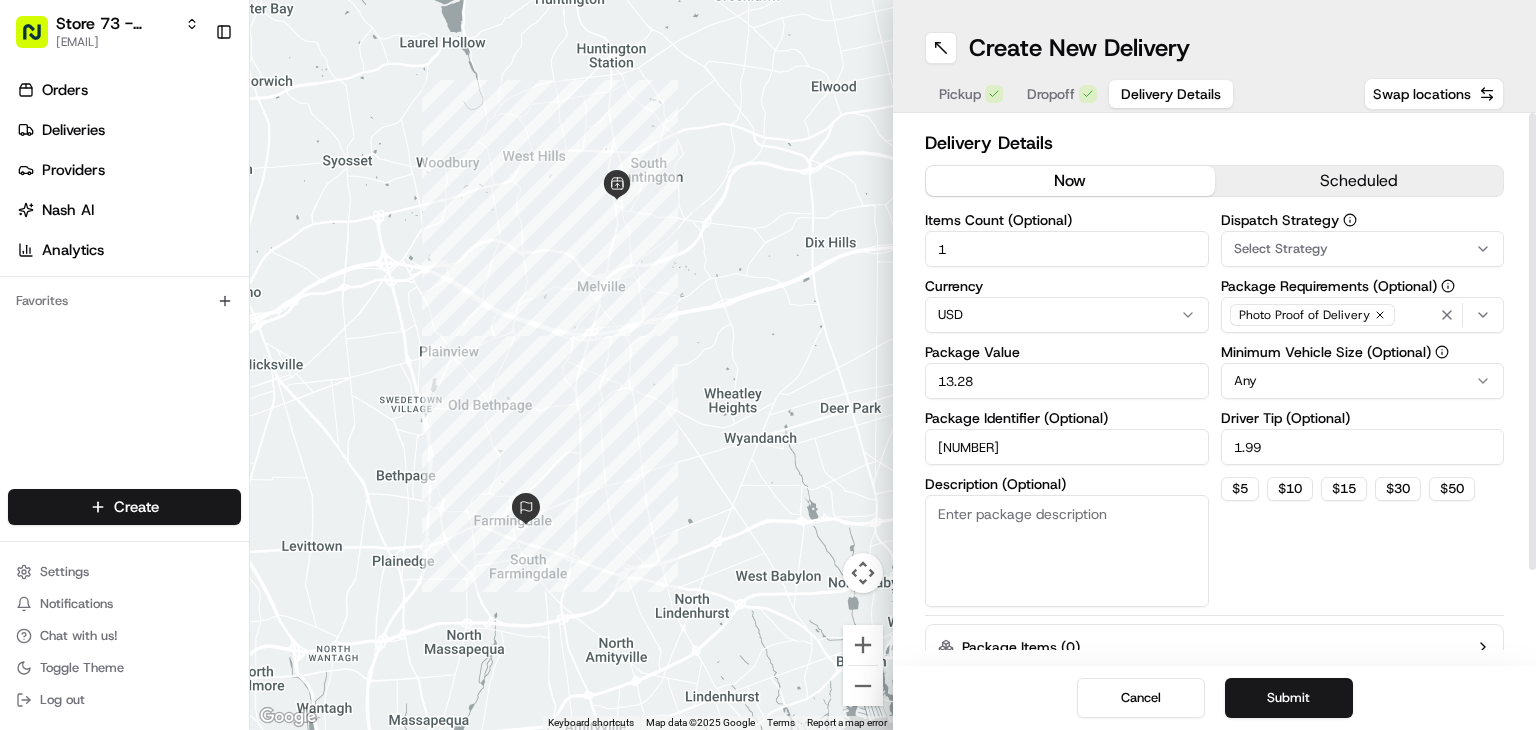 type on "1.99" 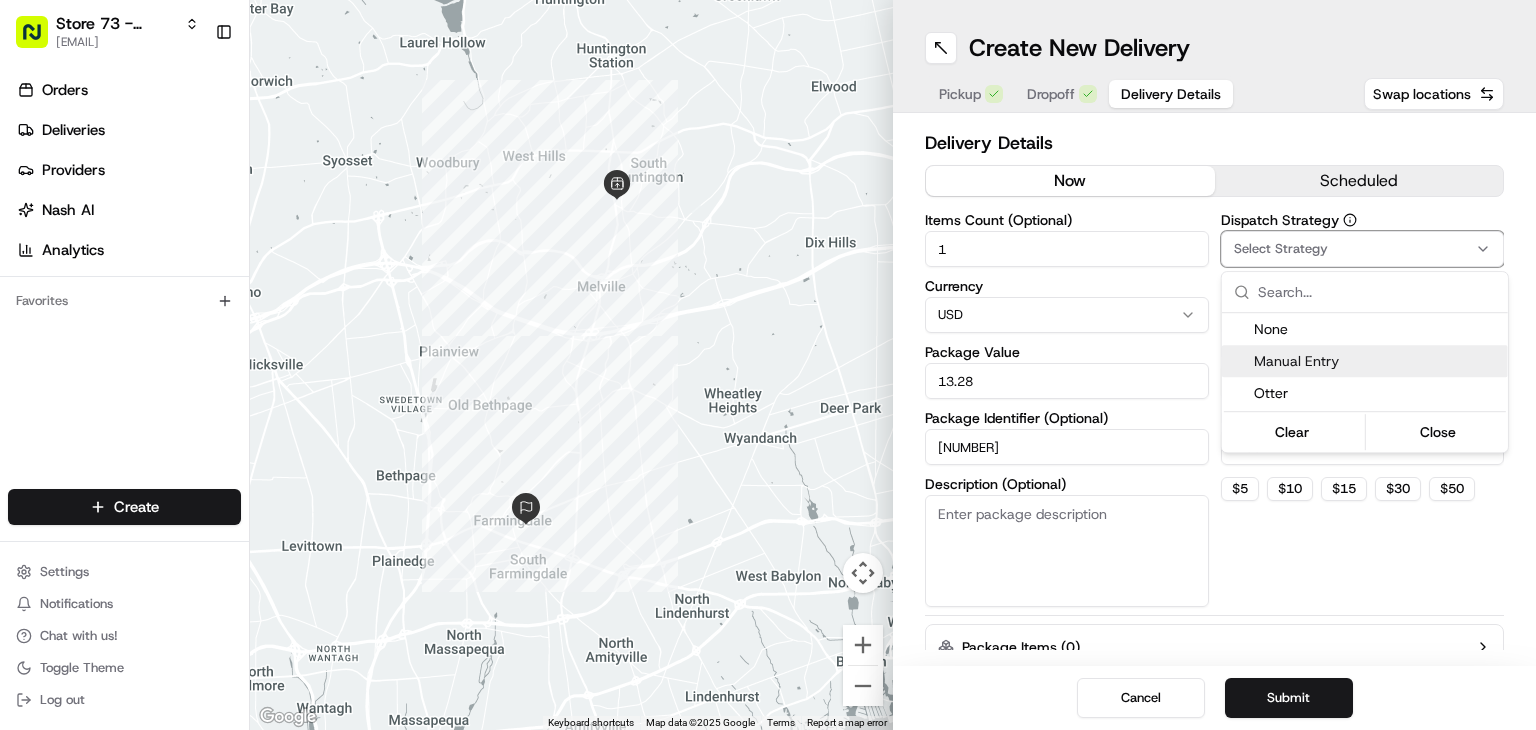 click on "Manual Entry" at bounding box center (1377, 361) 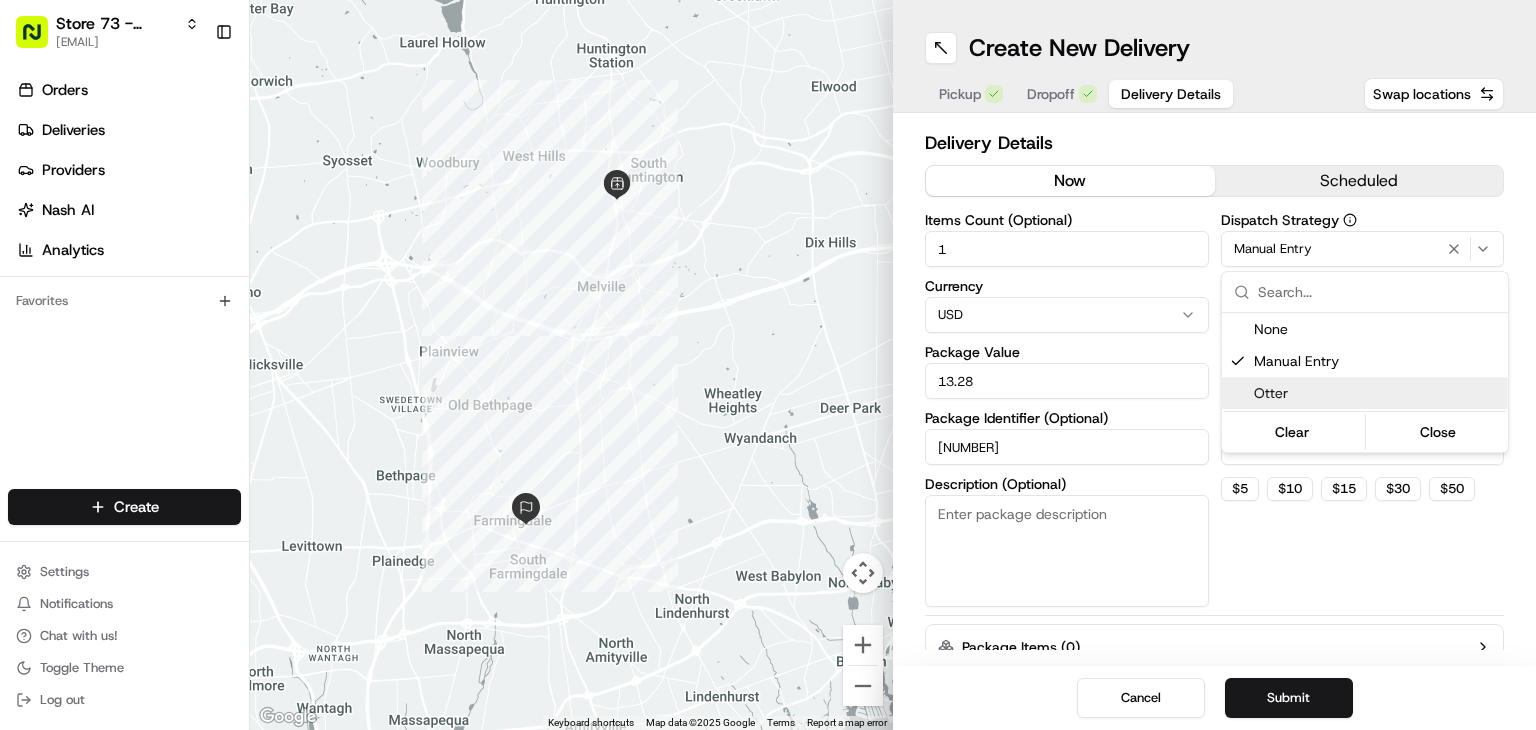 click on "Store 73 - Huntington NY (Long Island) (Just Salad) [EMAIL] Toggle Sidebar Orders Deliveries Providers Nash AI Analytics Favorites Main Menu Members & Organization Organization Users Roles Preferences Customization Portal Tracking Orchestration Automations Dispatch Strategy Optimization Strategy Shipping Labels Manifest Locations Pickup Locations Dropoff Locations Billing Billing Refund Requests Integrations Notification Triggers Webhooks API Keys Request Logs Create Settings Notifications Chat with us! Toggle Theme Log out ← Move left → Move right ↑ Move up ↓ Move down + Zoom in - Zoom out Home Jump left by 75% End Jump right by 75% Page Up Jump up by 75% Page Down Jump down by 75% Keyboard shortcuts Map Data Map data ©2025 Google Map data ©2025 Google 2 km Click to toggle between metric and imperial units Terms Report a map error Create New Delivery Pickup Dropoff Delivery Details Swap locations Delivery Details now scheduled Items Count (Optional) 1 Currency USD $" at bounding box center (768, 365) 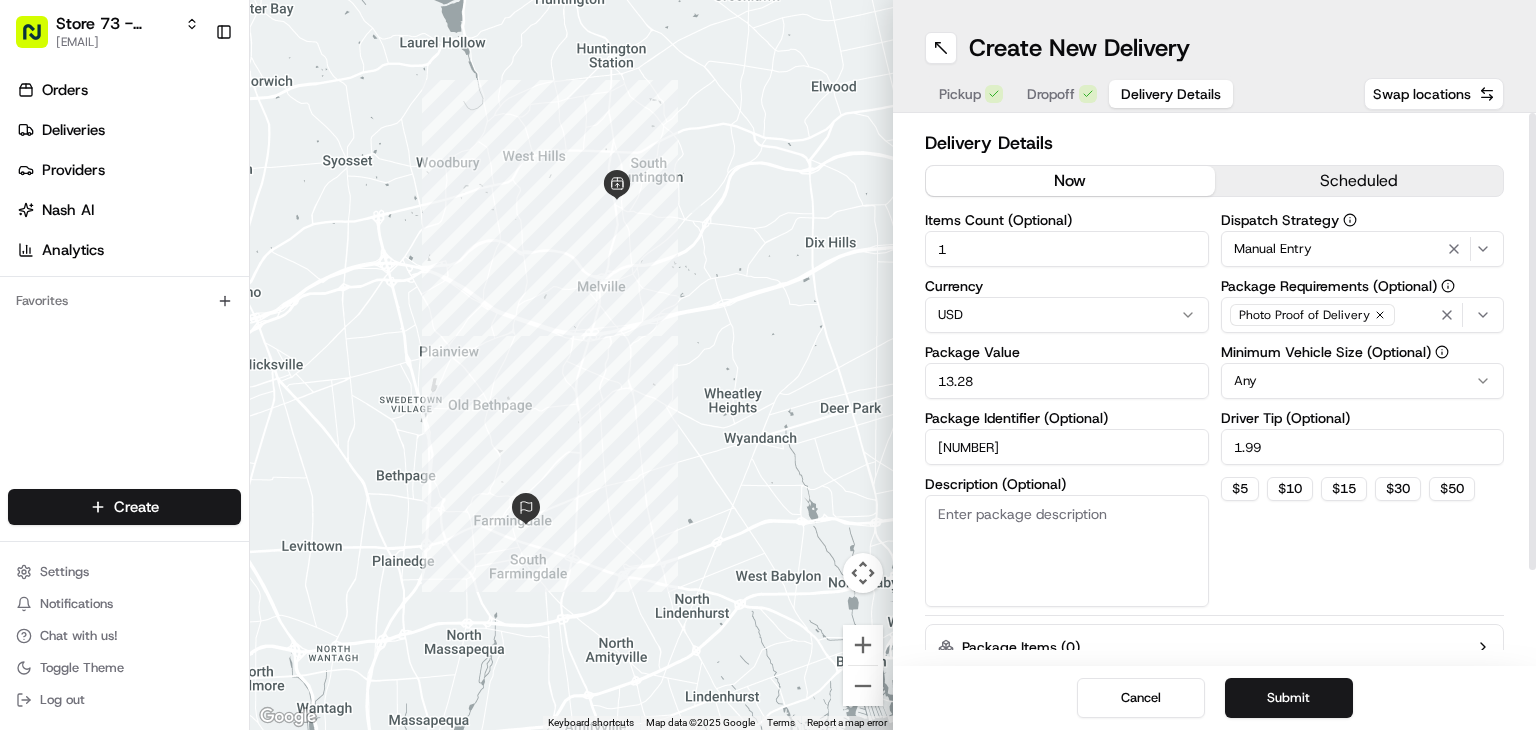 scroll, scrollTop: 108, scrollLeft: 0, axis: vertical 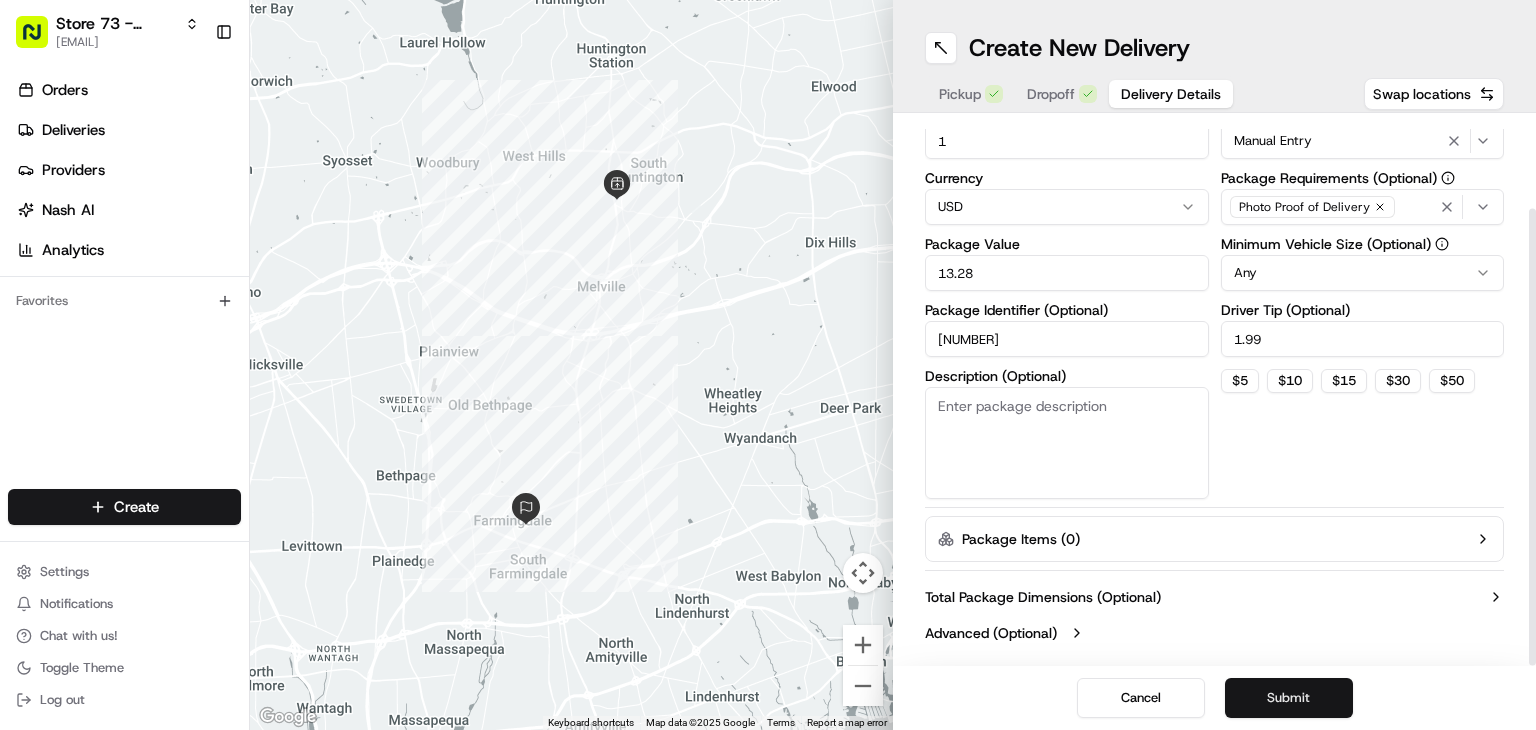 click on "Submit" at bounding box center (1289, 698) 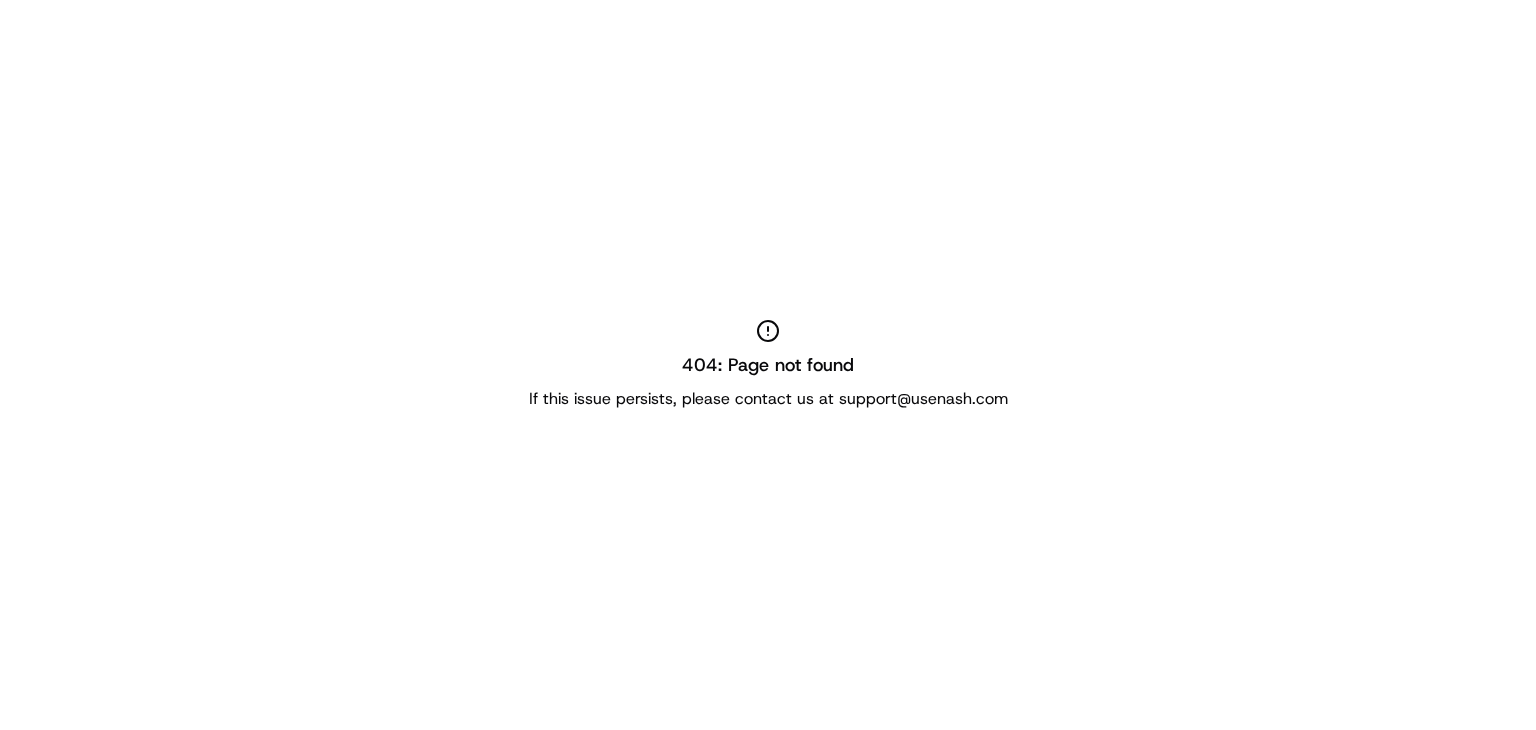 scroll, scrollTop: 0, scrollLeft: 0, axis: both 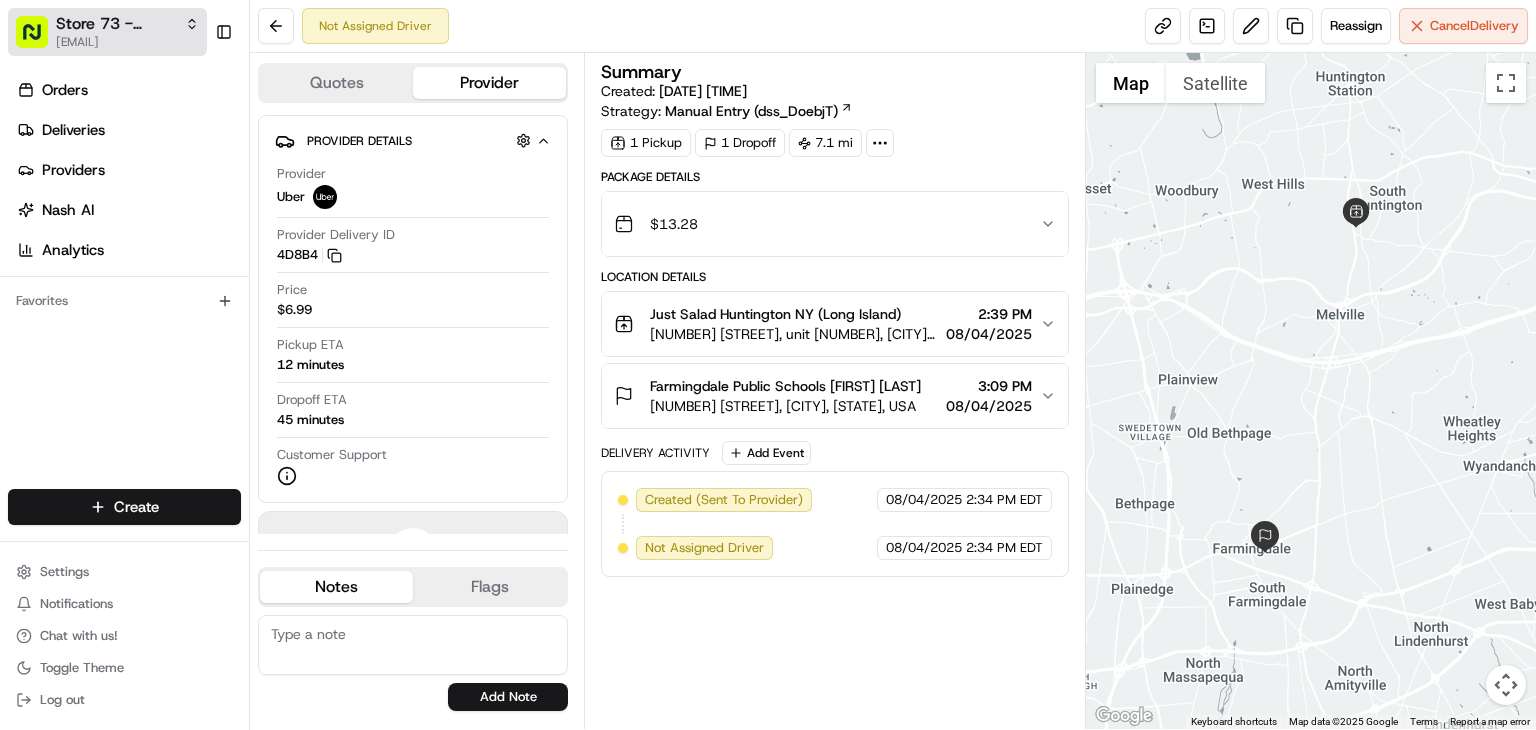 click on "Store 73 - Huntington NY (Long Island) (Just Salad)" at bounding box center [116, 24] 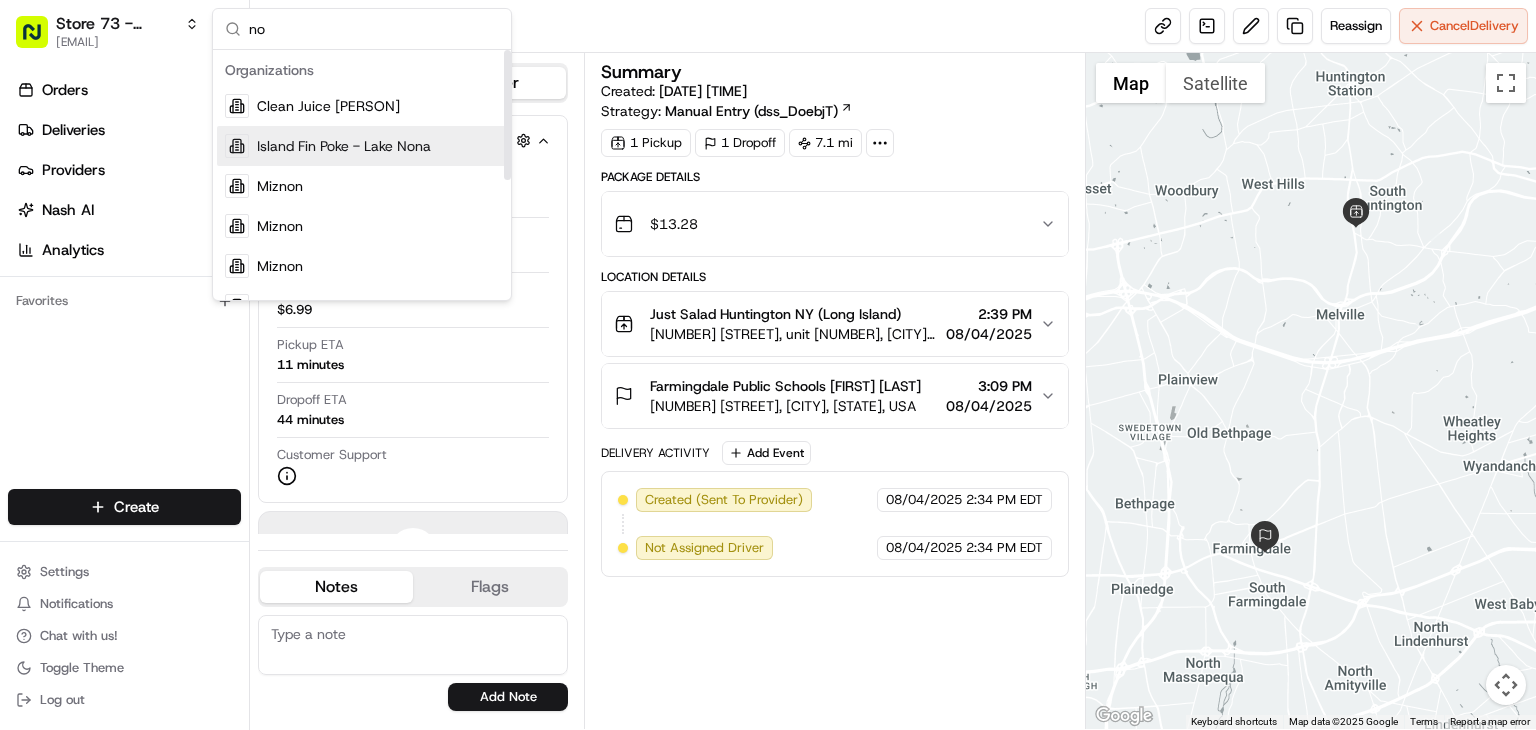 type on "n" 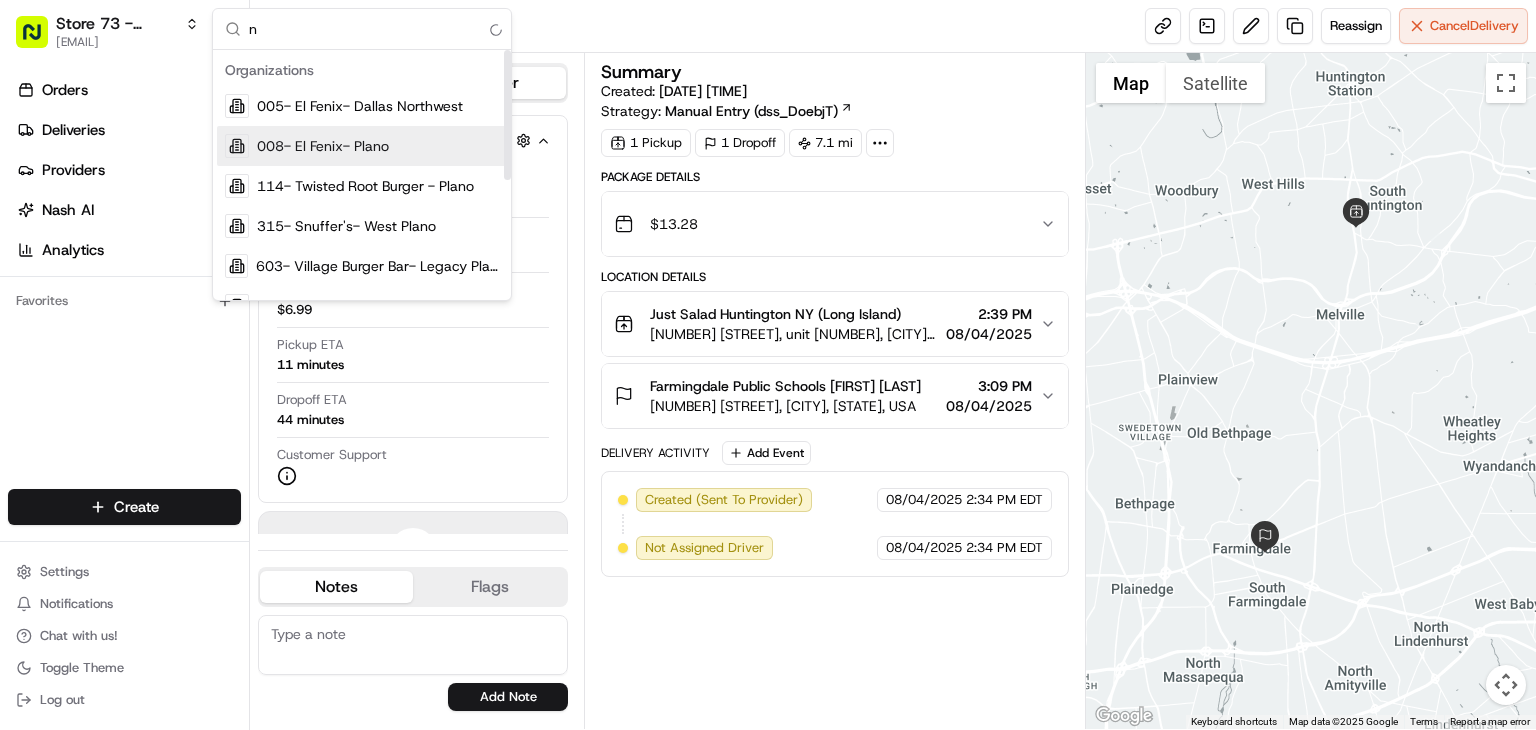 type 